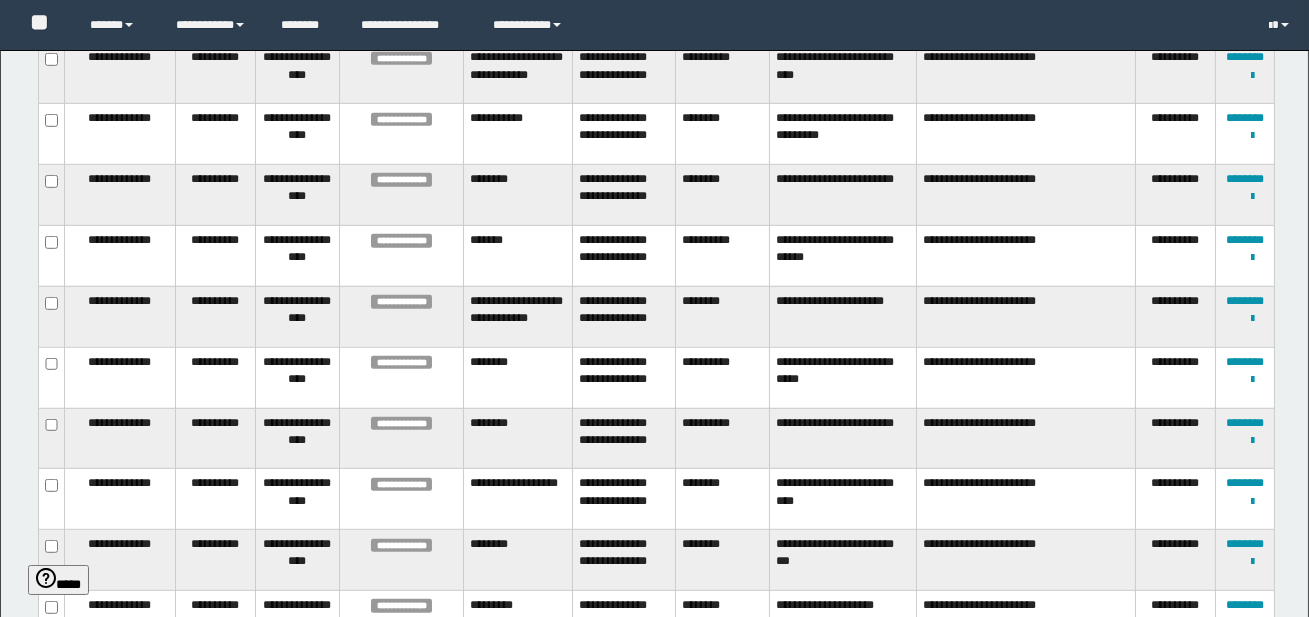 scroll, scrollTop: 0, scrollLeft: 0, axis: both 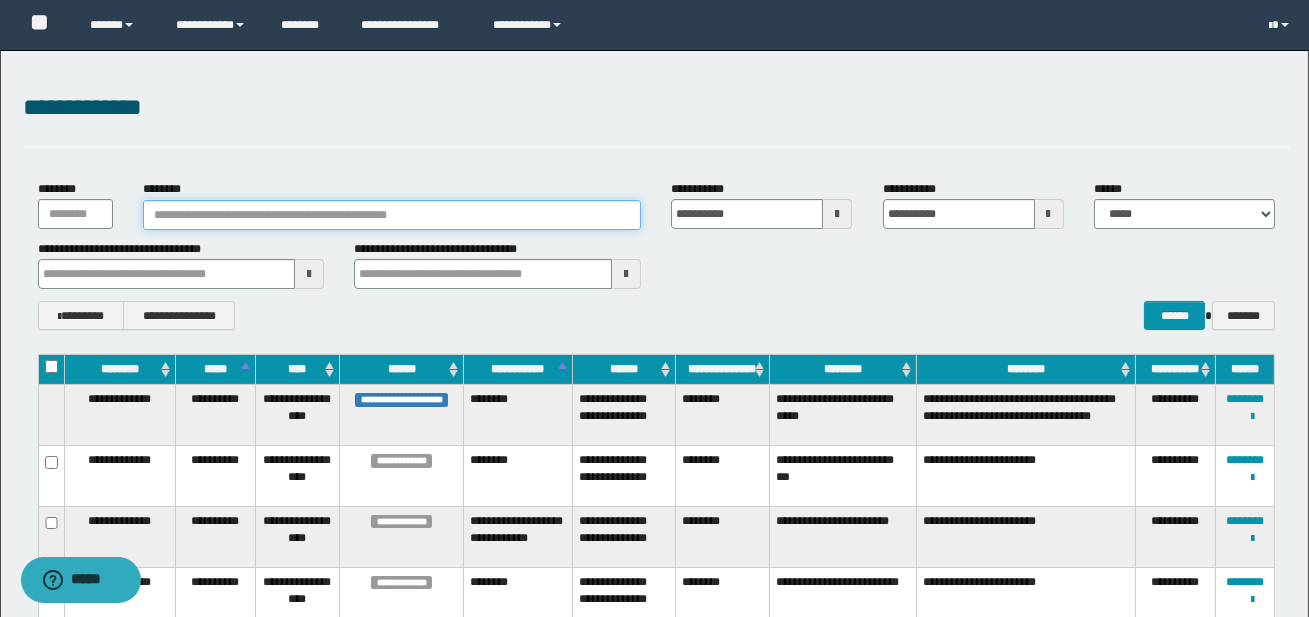 click on "********" at bounding box center (392, 215) 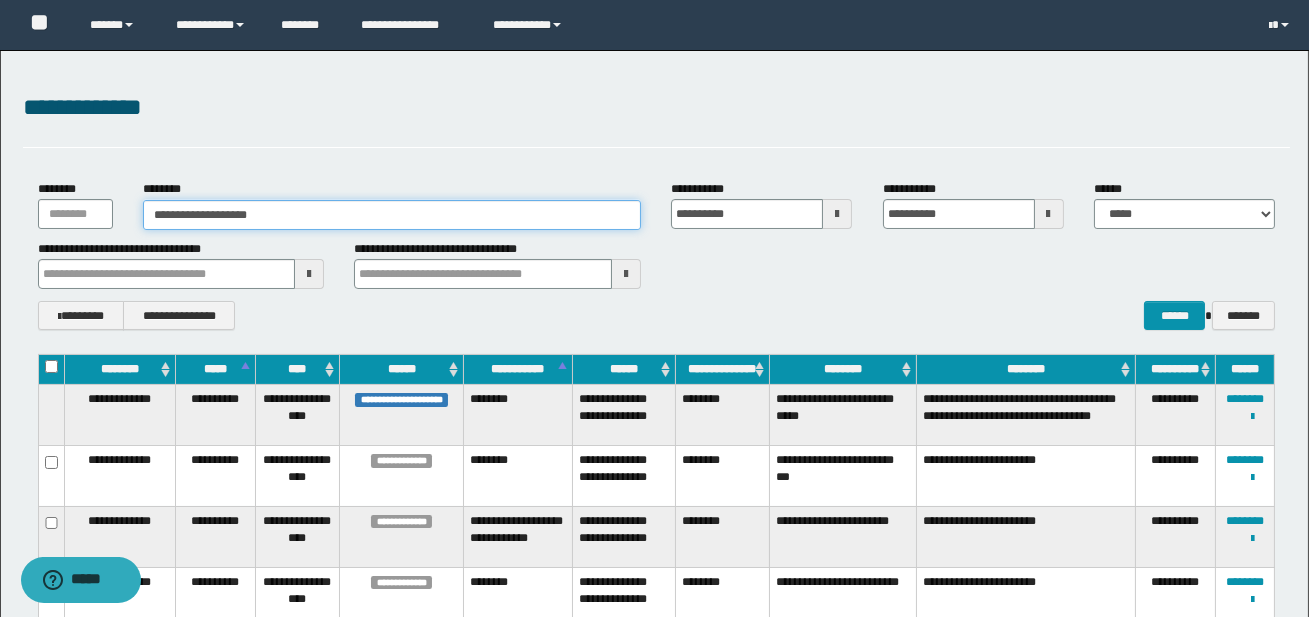 type on "**********" 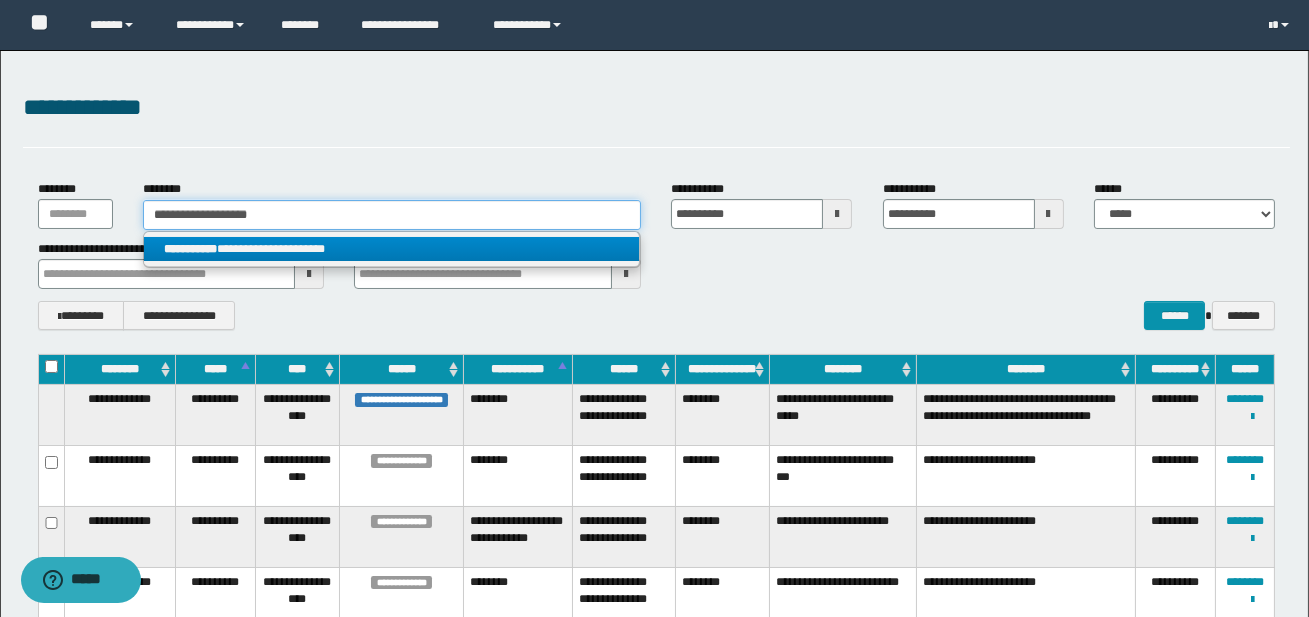 type on "**********" 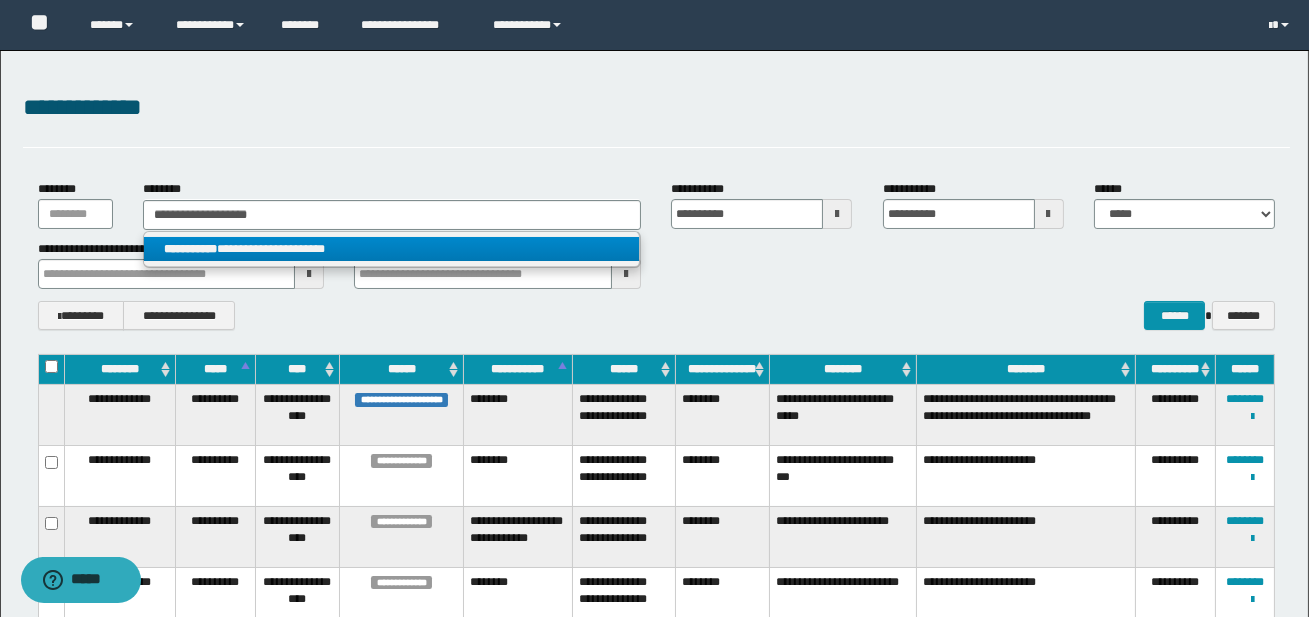 click on "**********" at bounding box center [391, 249] 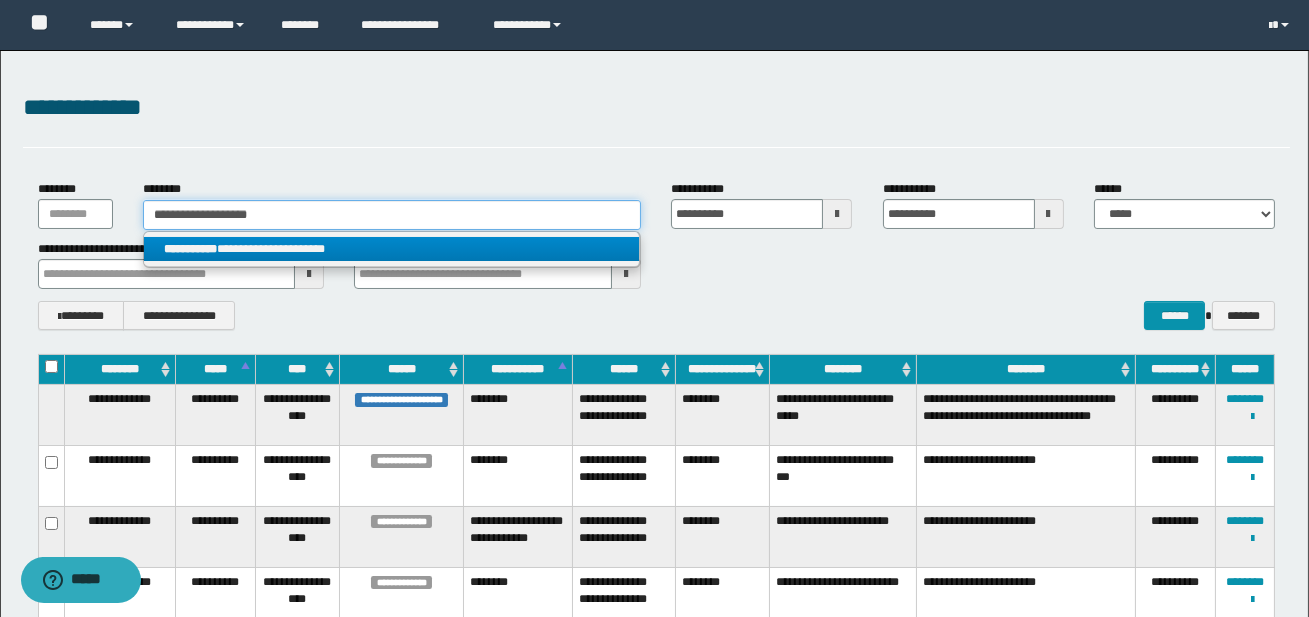 type 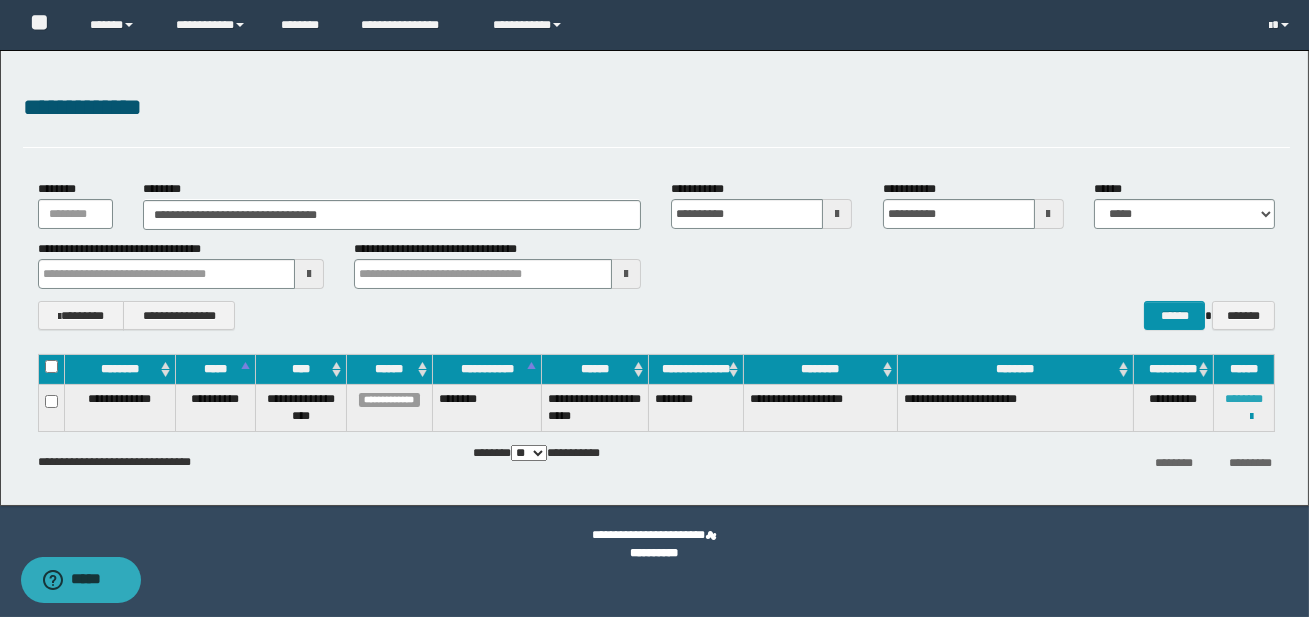 click on "********" at bounding box center [1244, 399] 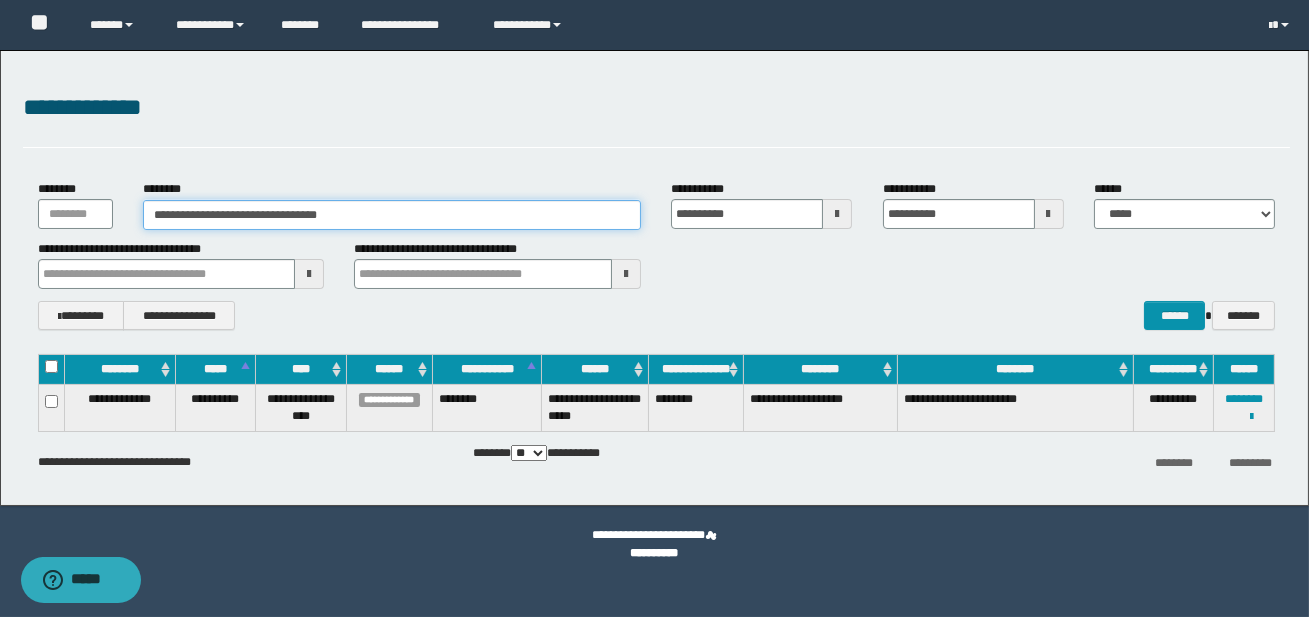 drag, startPoint x: 248, startPoint y: 213, endPoint x: 395, endPoint y: 216, distance: 147.03061 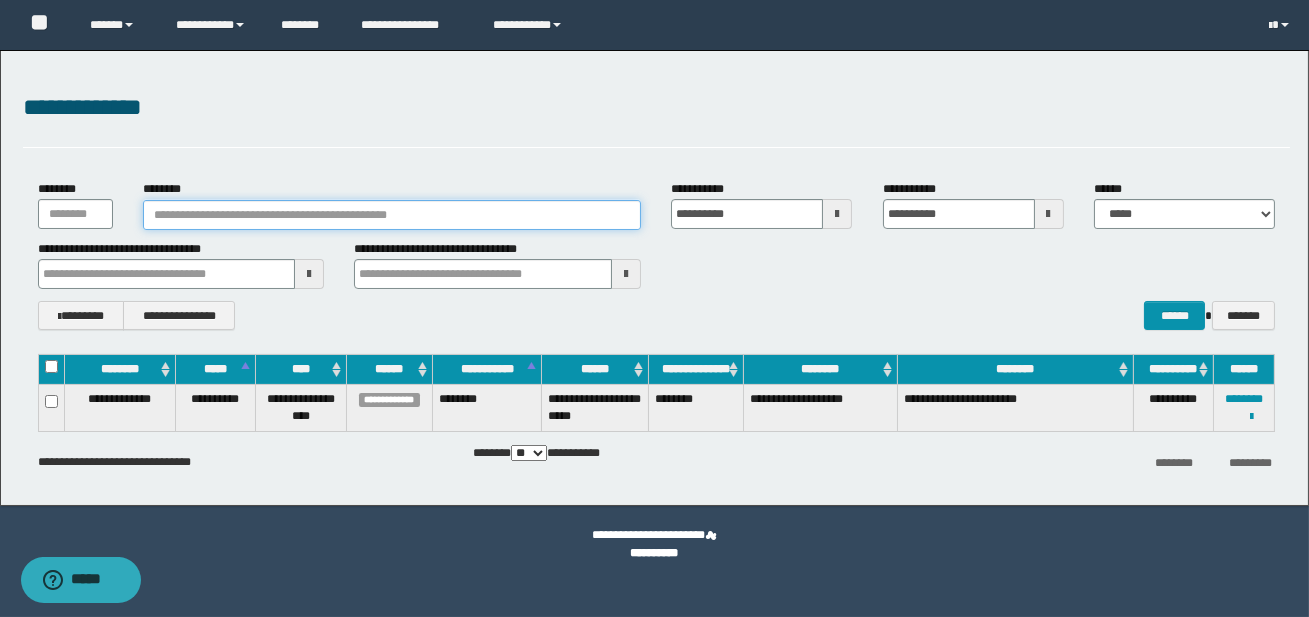 type 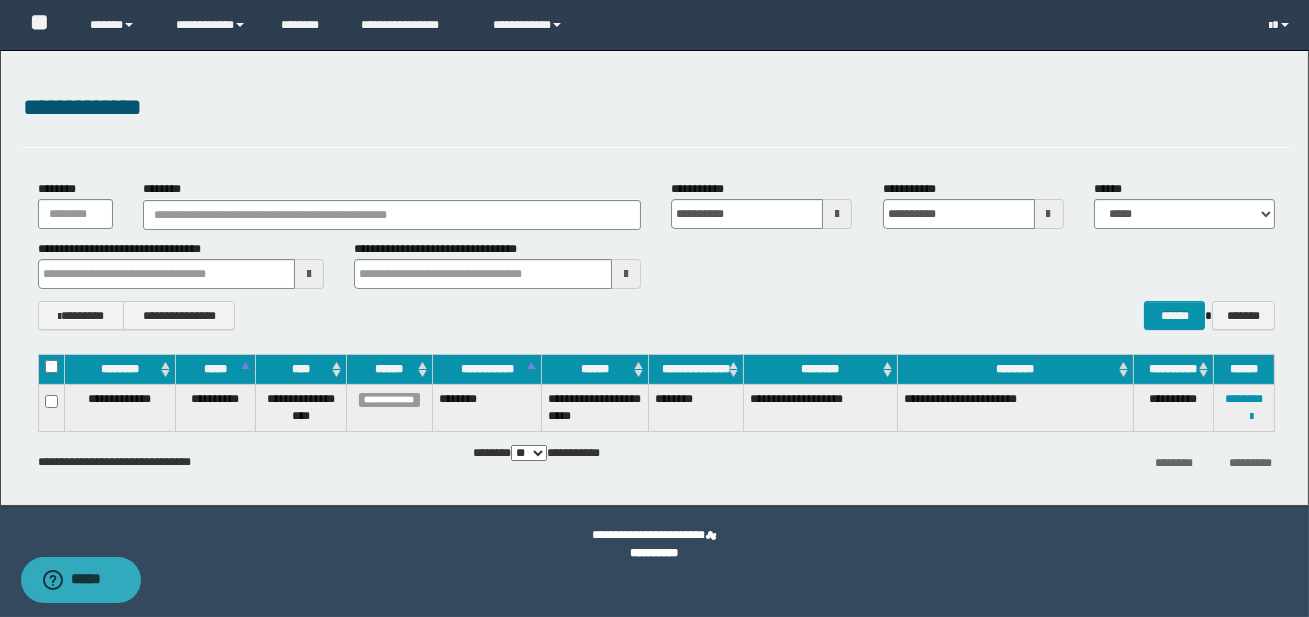 click at bounding box center [837, 214] 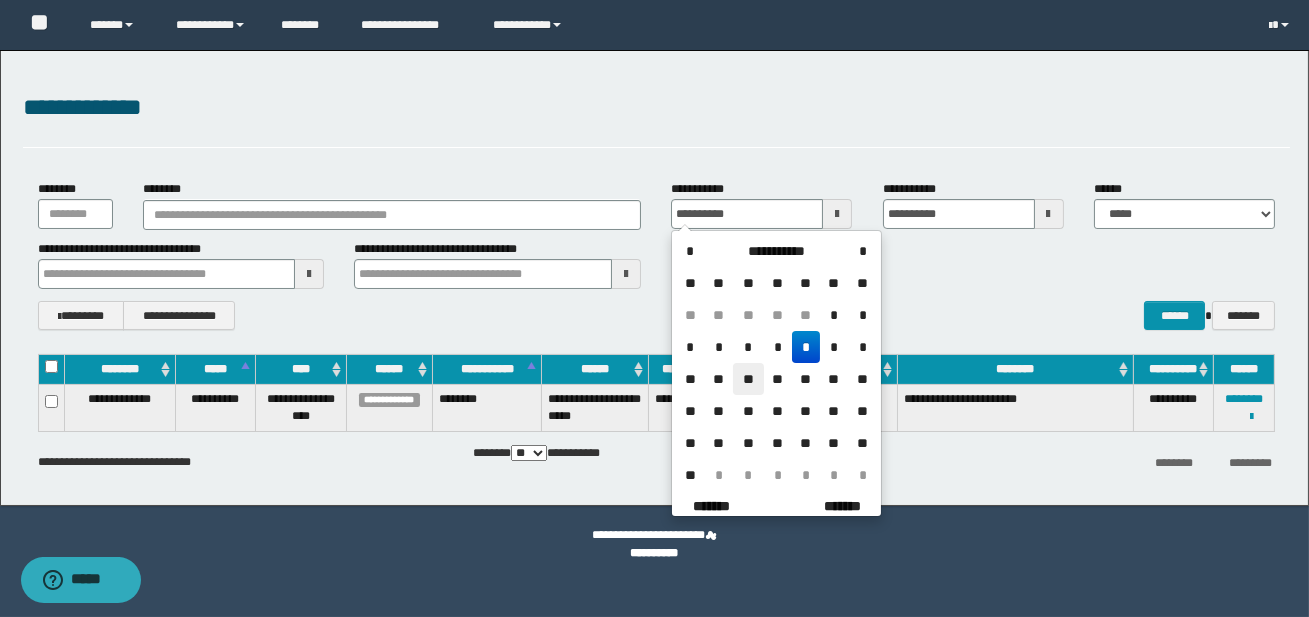click on "**" at bounding box center [748, 379] 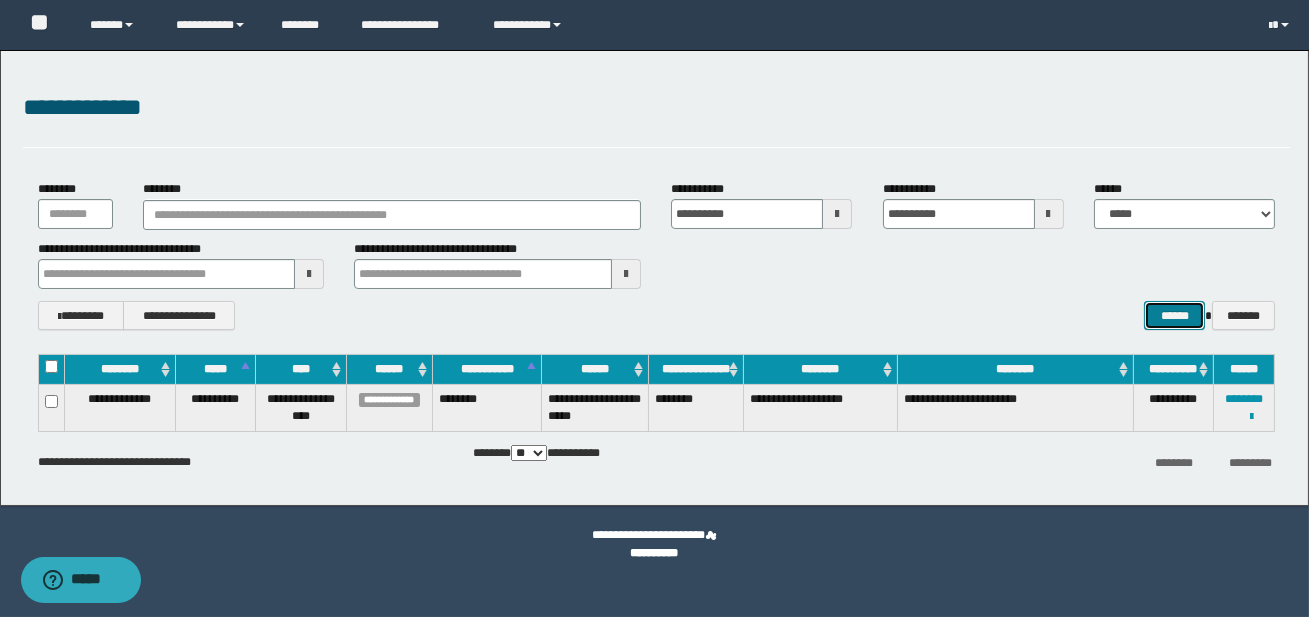 click on "******" at bounding box center [1174, 315] 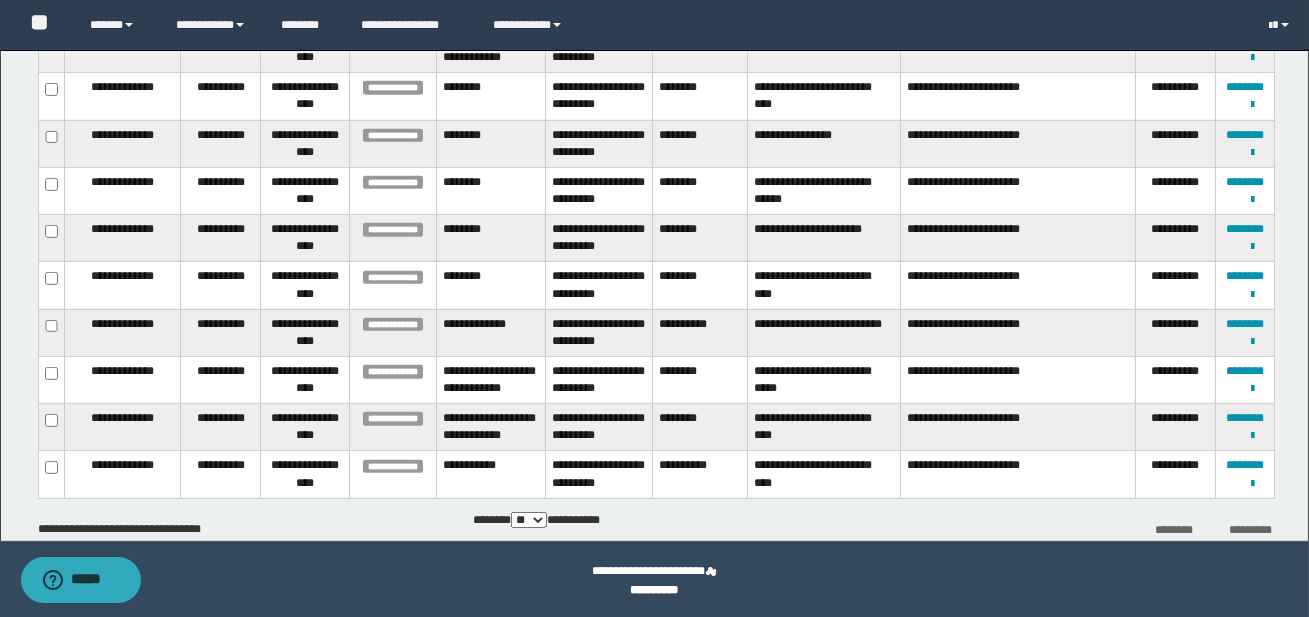 scroll, scrollTop: 1872, scrollLeft: 0, axis: vertical 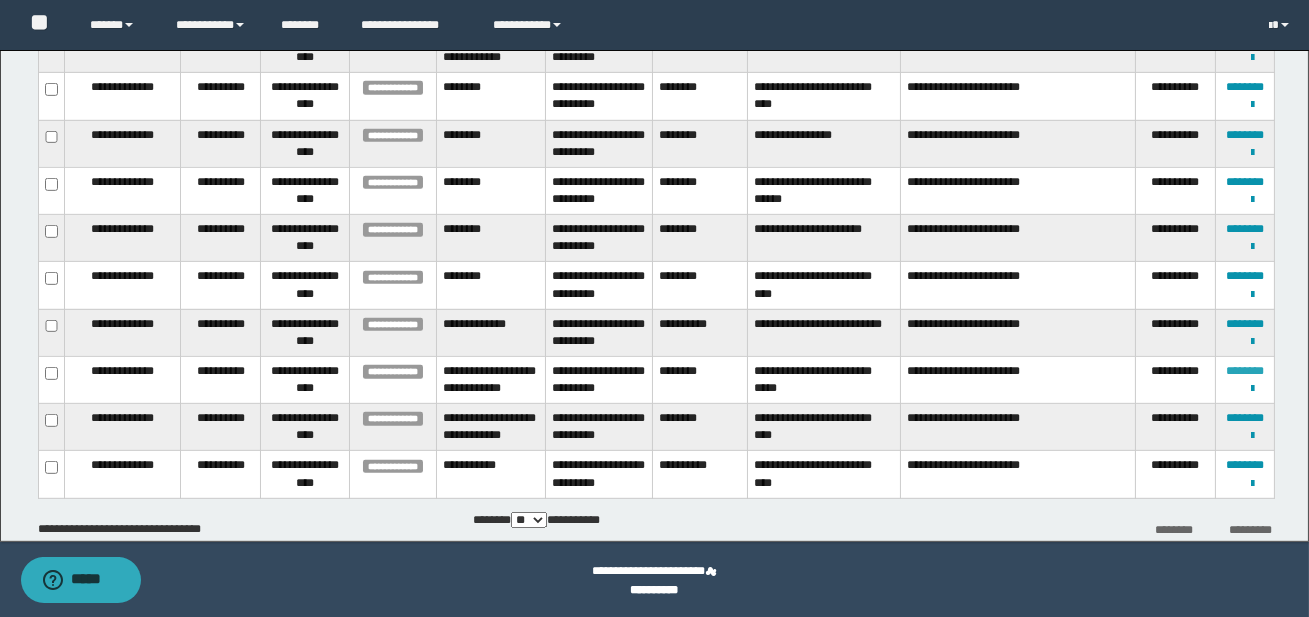 click on "********" at bounding box center [1245, 371] 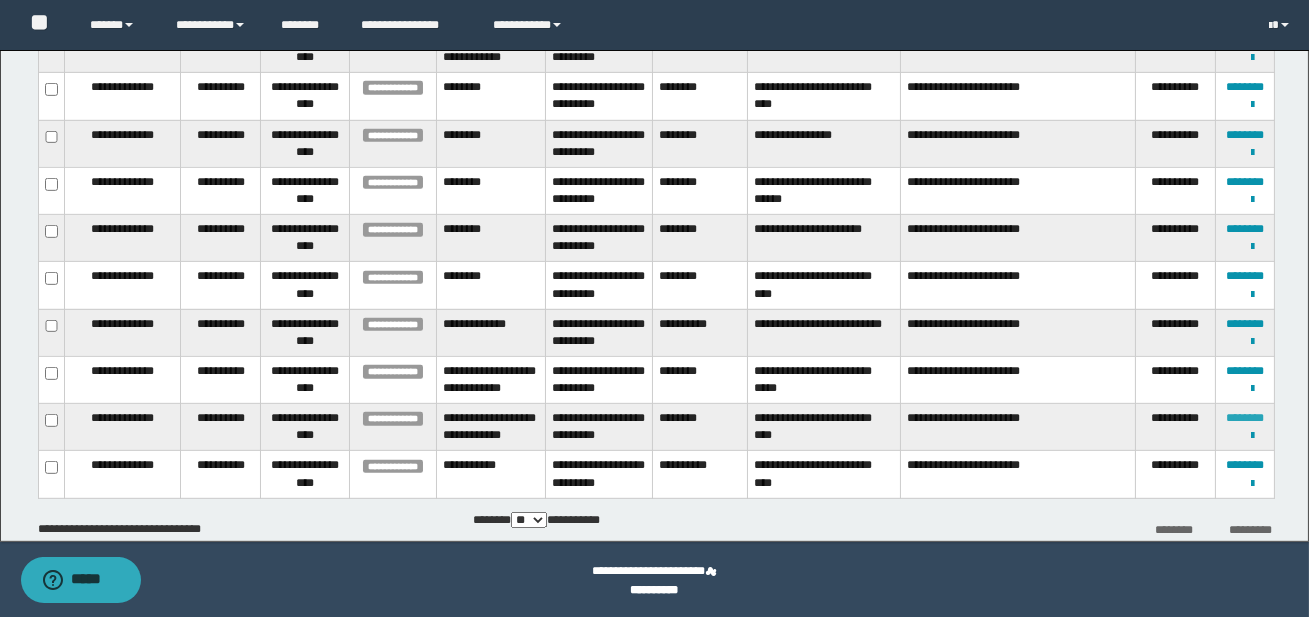 click on "********" at bounding box center [1245, 418] 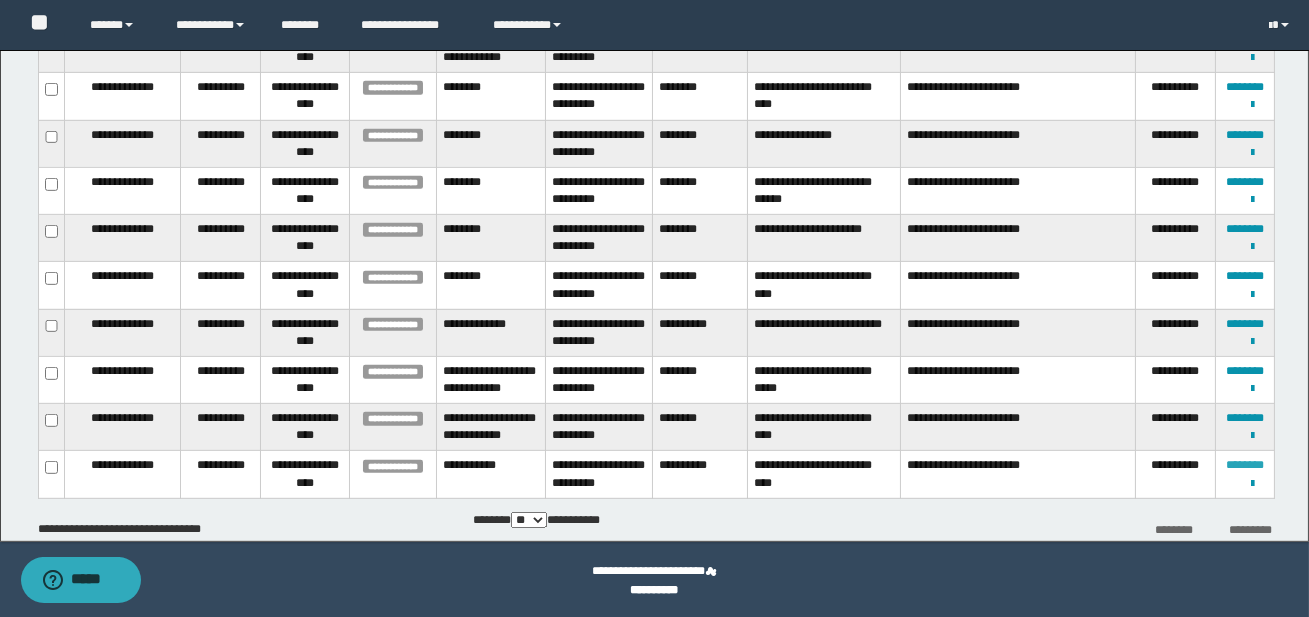 click on "********" at bounding box center (1245, 465) 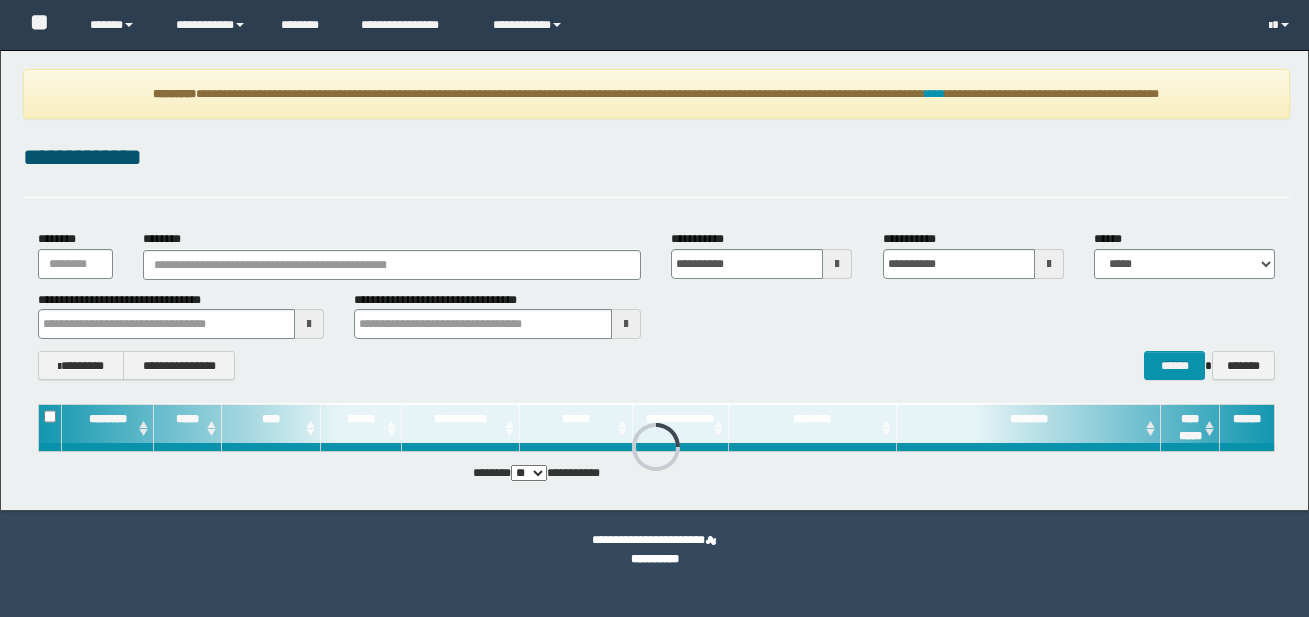 scroll, scrollTop: 0, scrollLeft: 0, axis: both 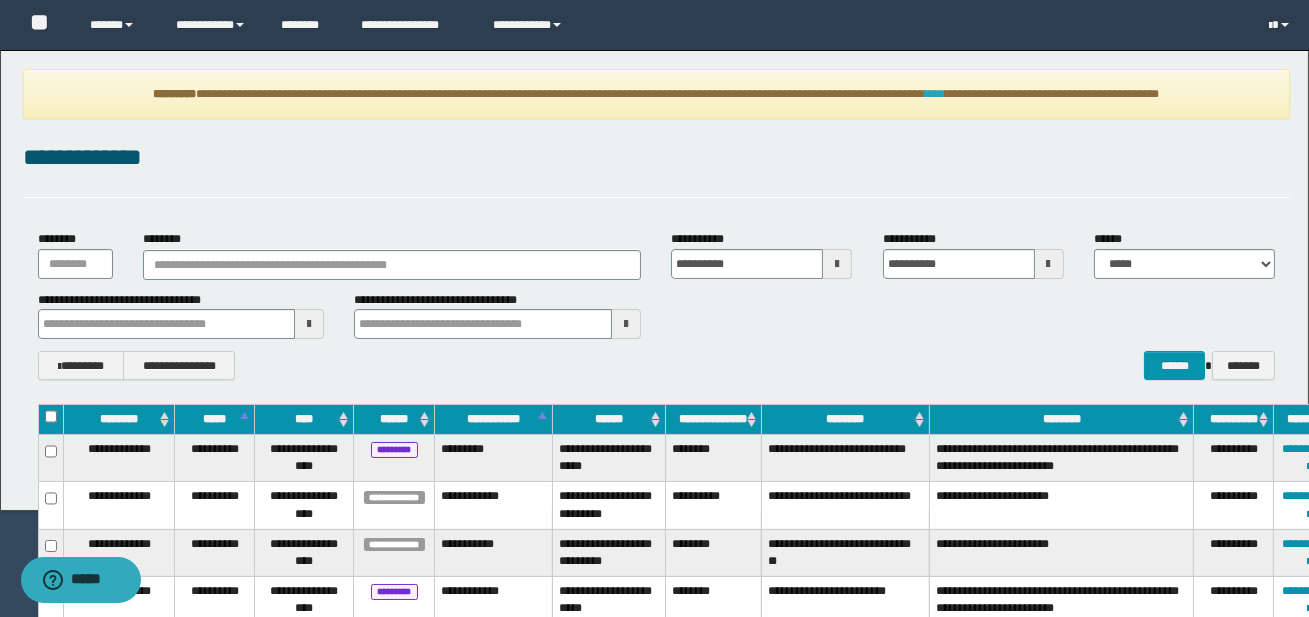 click on "****" at bounding box center (935, 94) 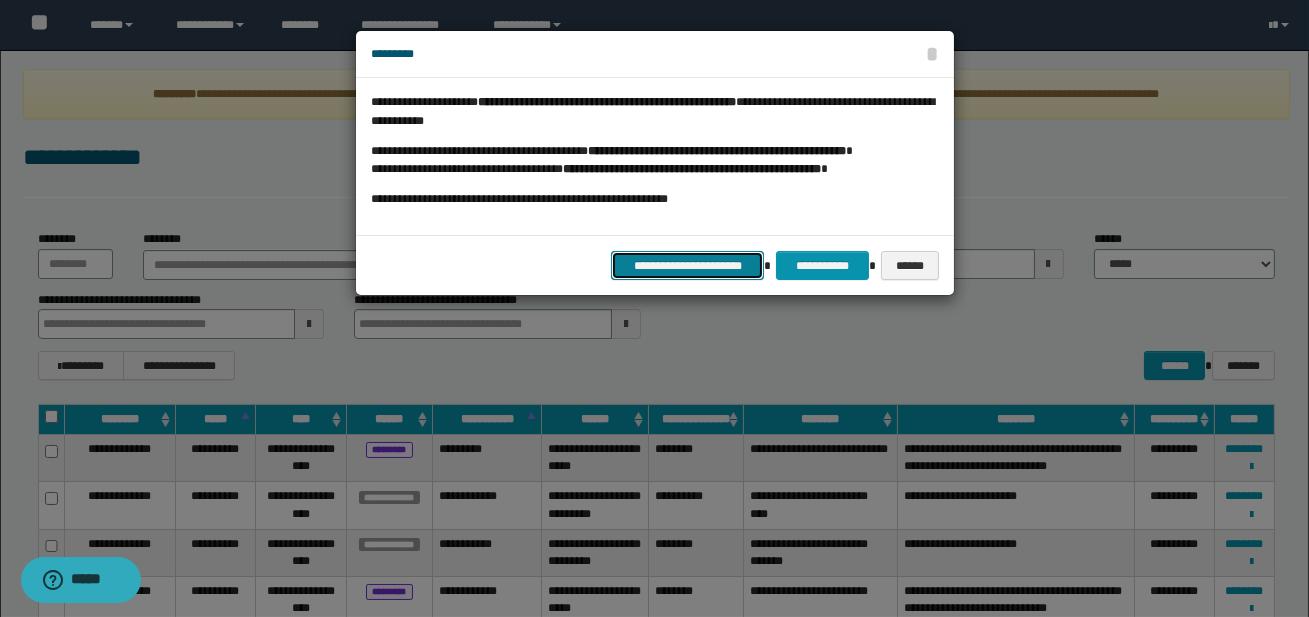 click on "**********" at bounding box center (687, 265) 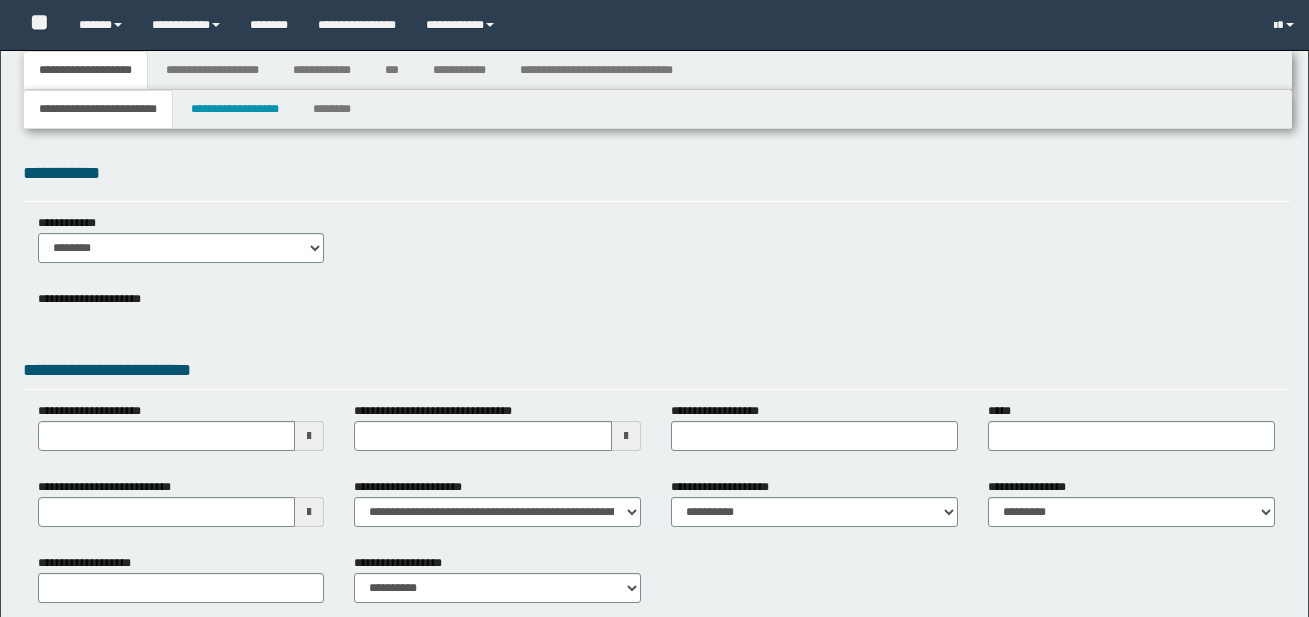scroll, scrollTop: 0, scrollLeft: 0, axis: both 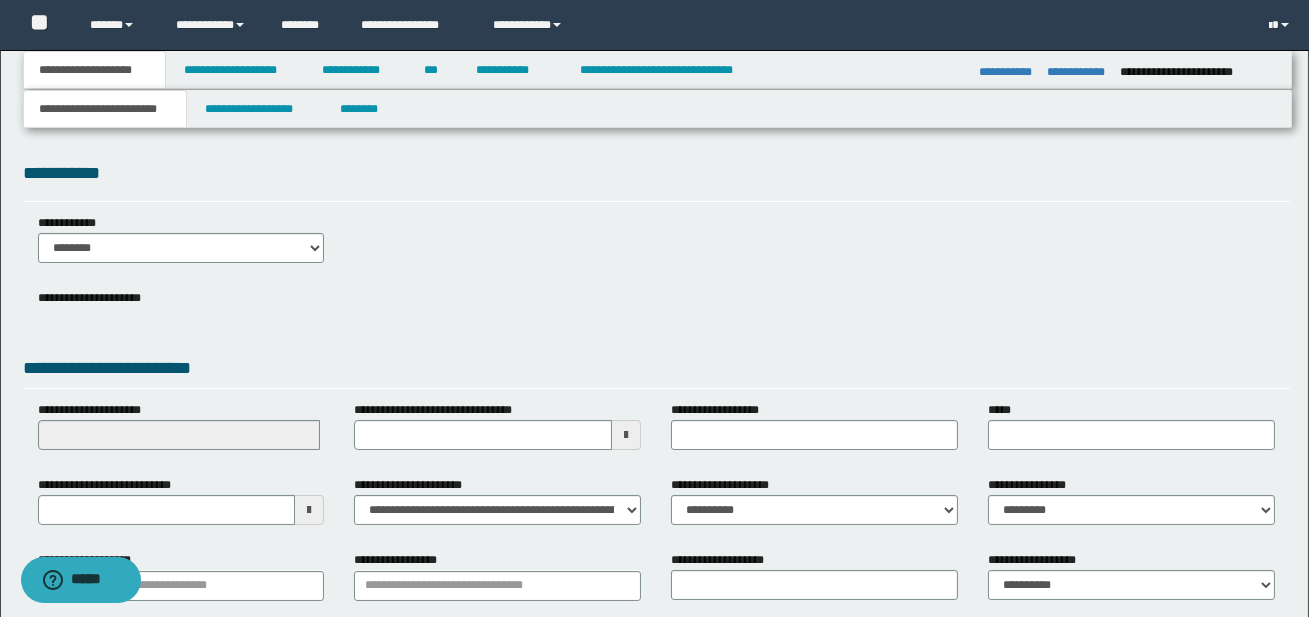 type on "**********" 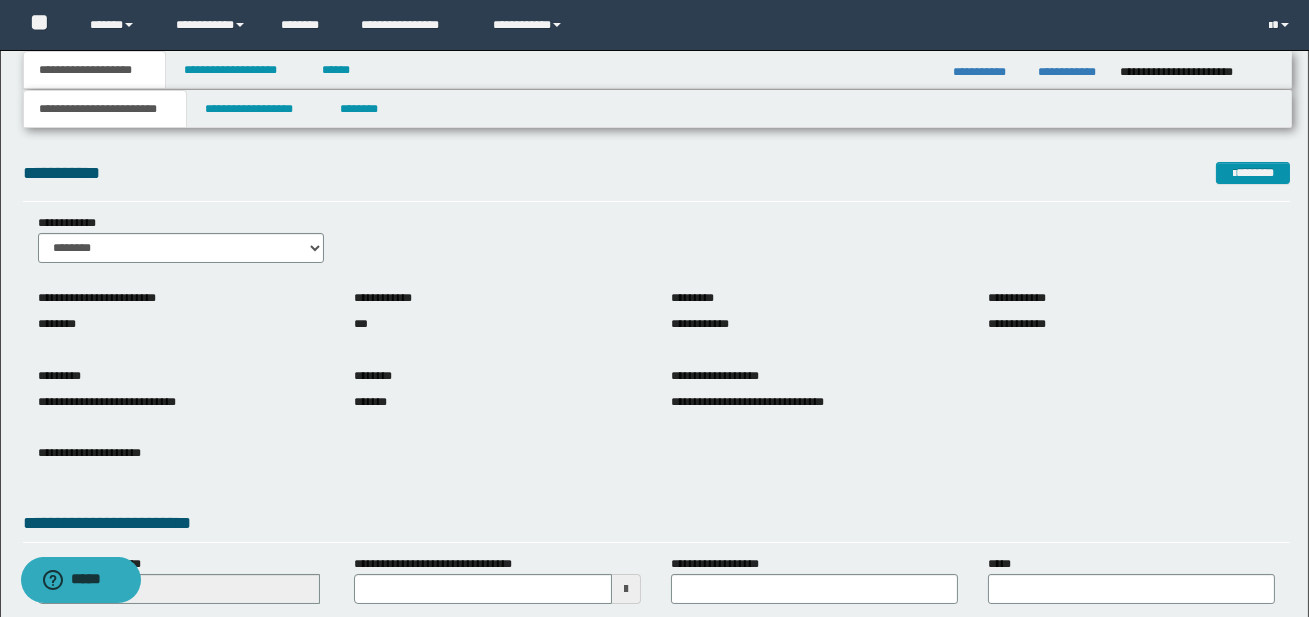 click on "**********" at bounding box center (1072, 72) 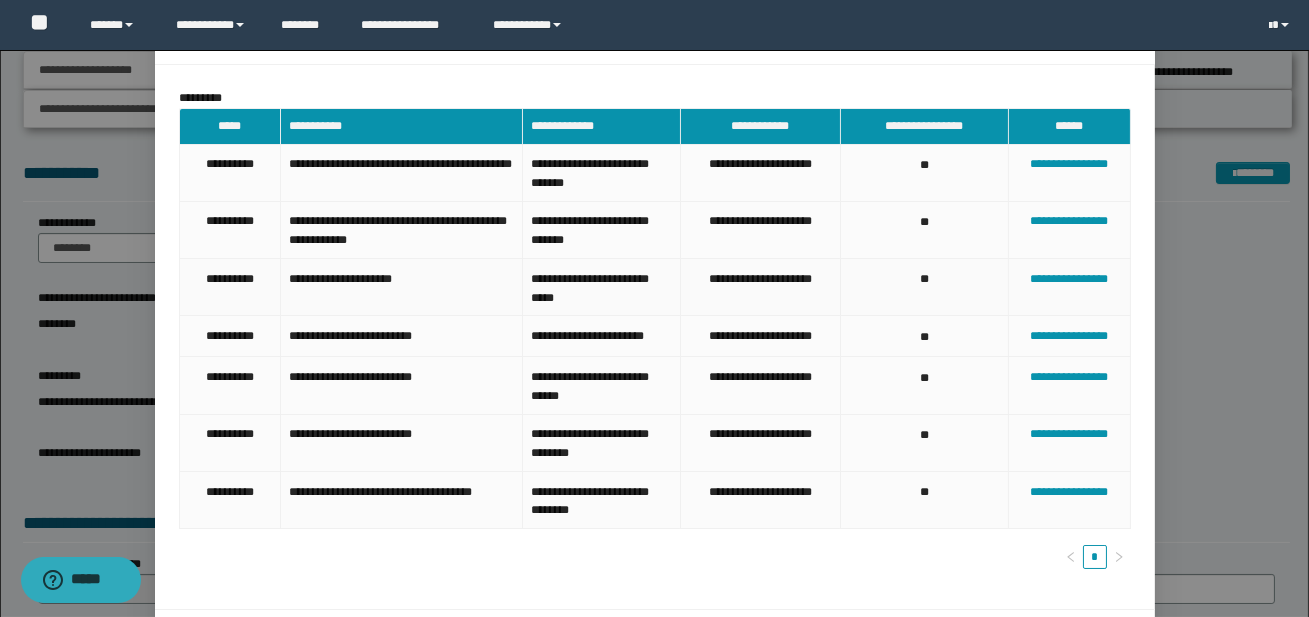 scroll, scrollTop: 137, scrollLeft: 0, axis: vertical 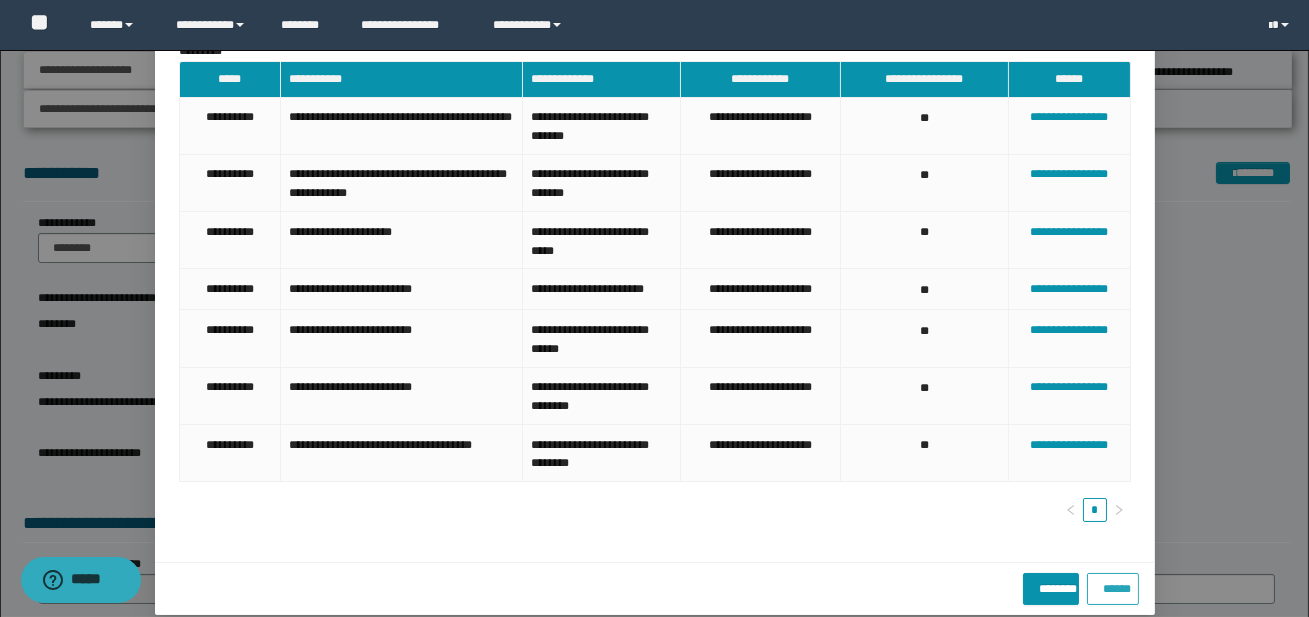 click on "******" at bounding box center [1112, 585] 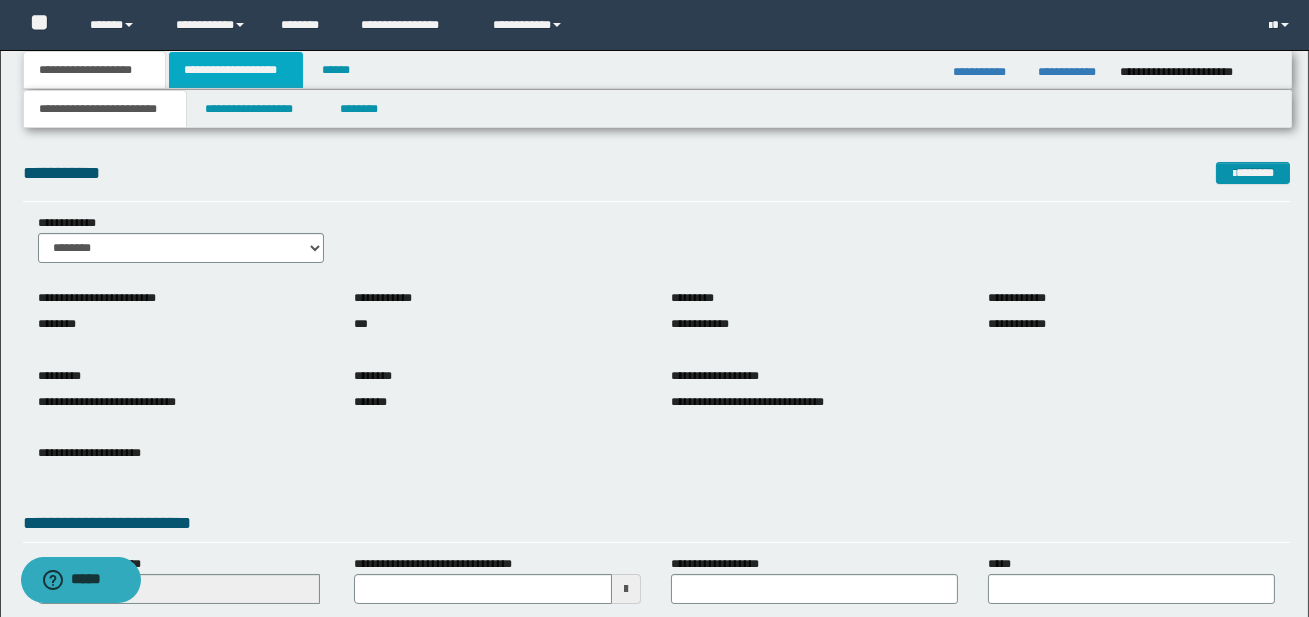click on "**********" at bounding box center (236, 70) 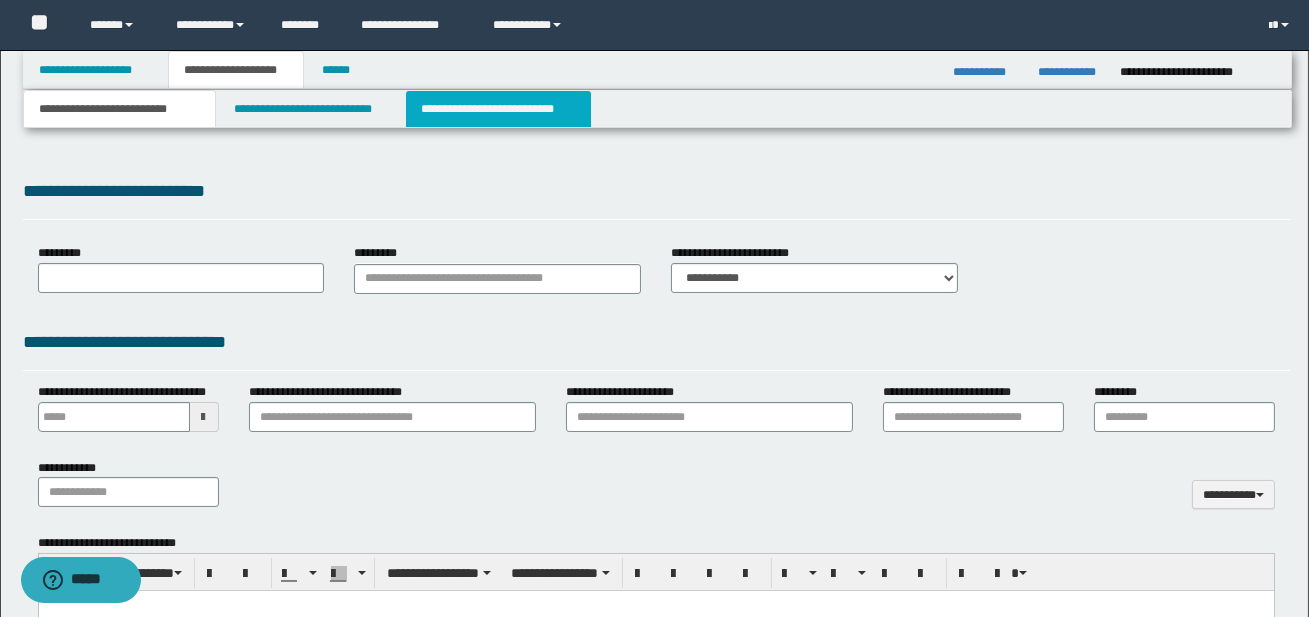 type 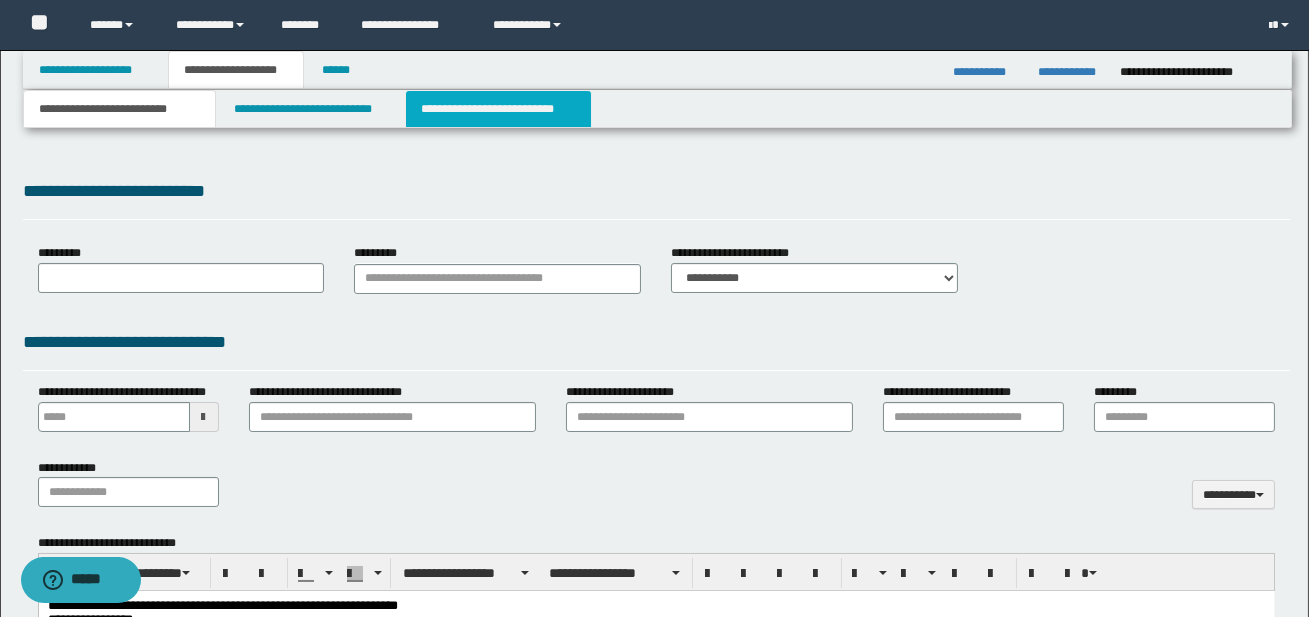 scroll, scrollTop: 0, scrollLeft: 0, axis: both 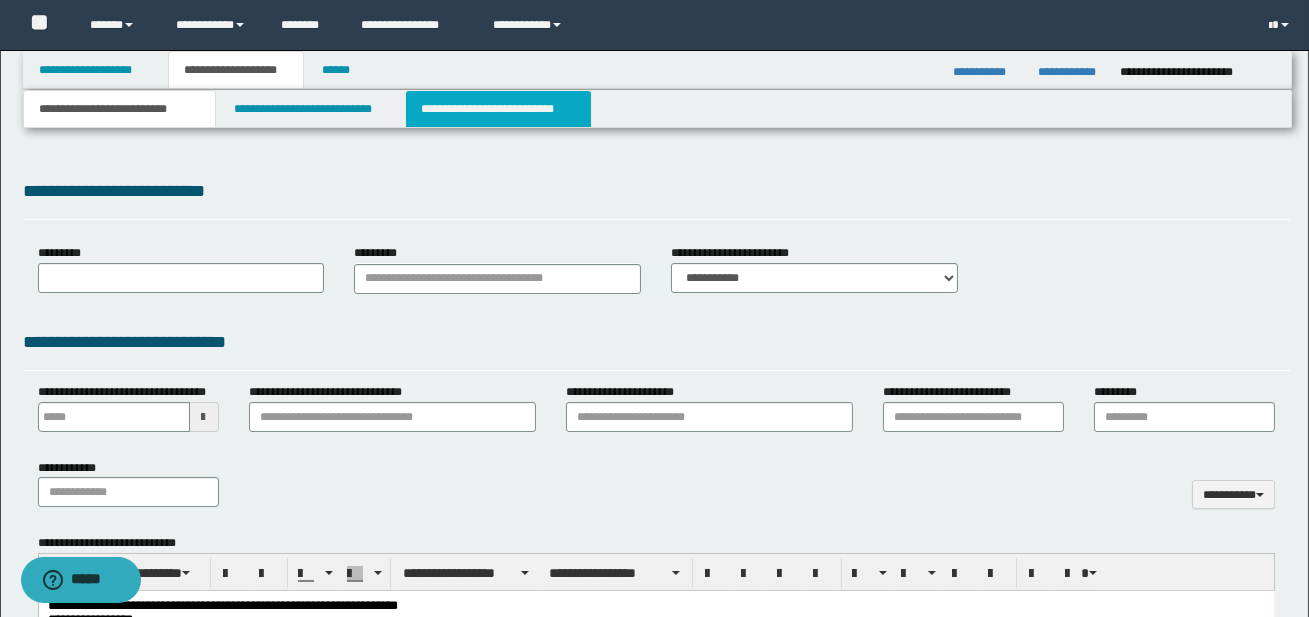 select on "*" 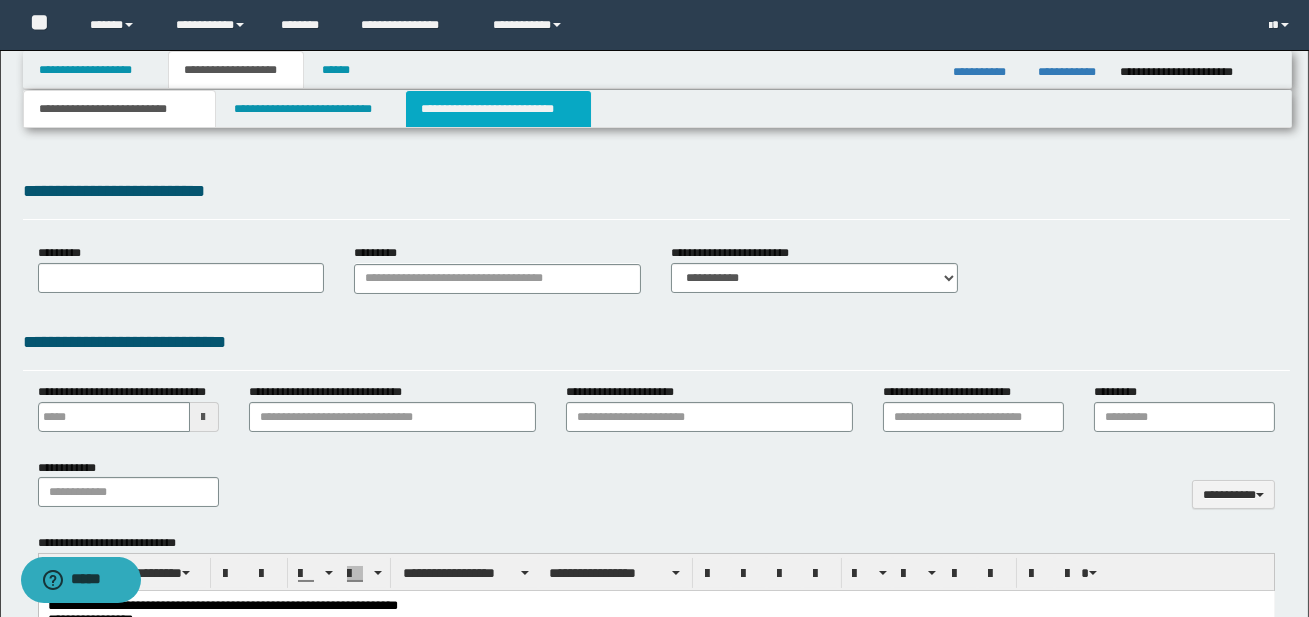 type 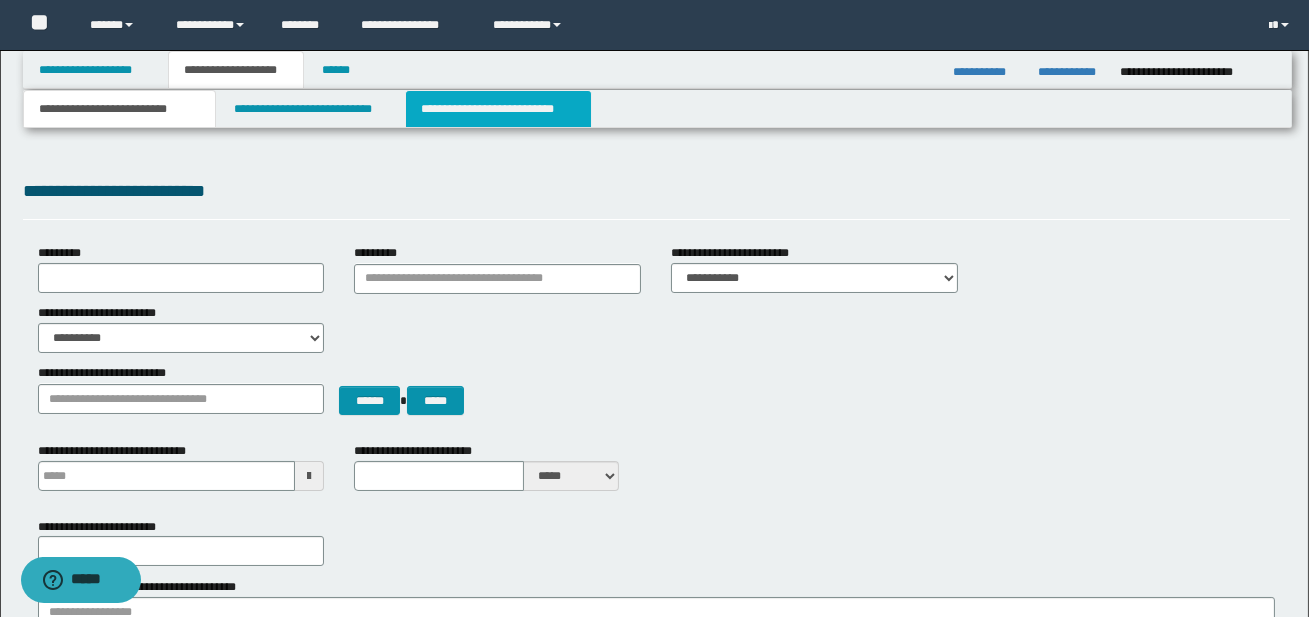 click on "**********" at bounding box center (498, 109) 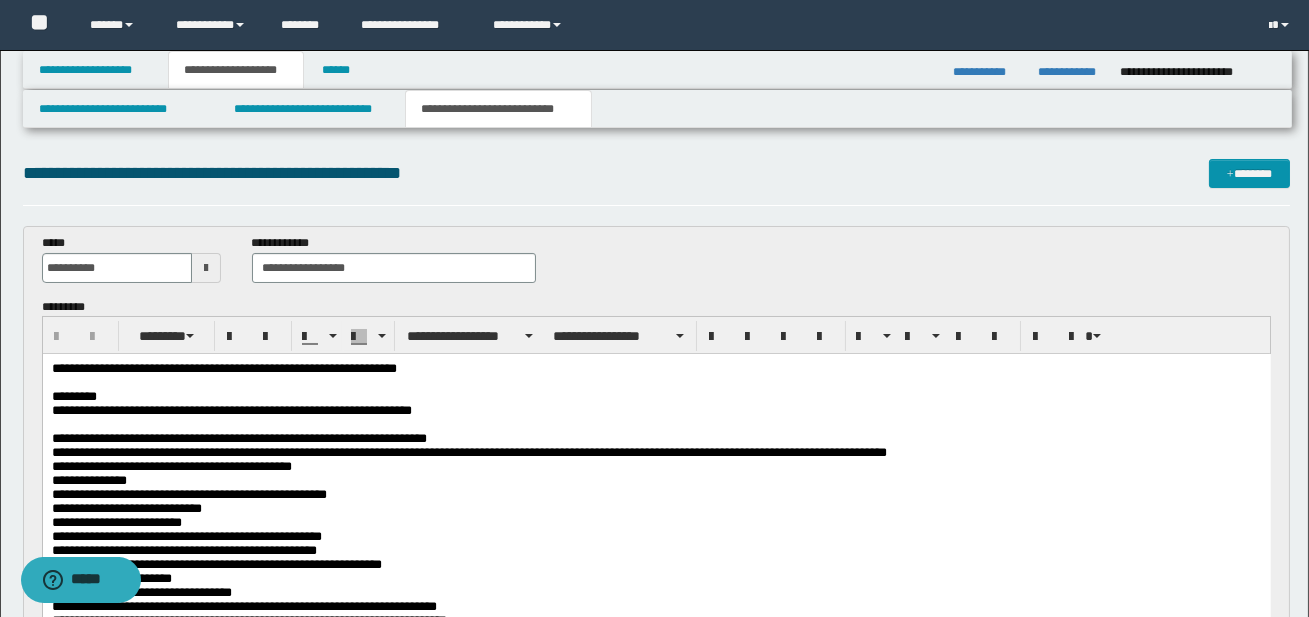 scroll, scrollTop: 0, scrollLeft: 0, axis: both 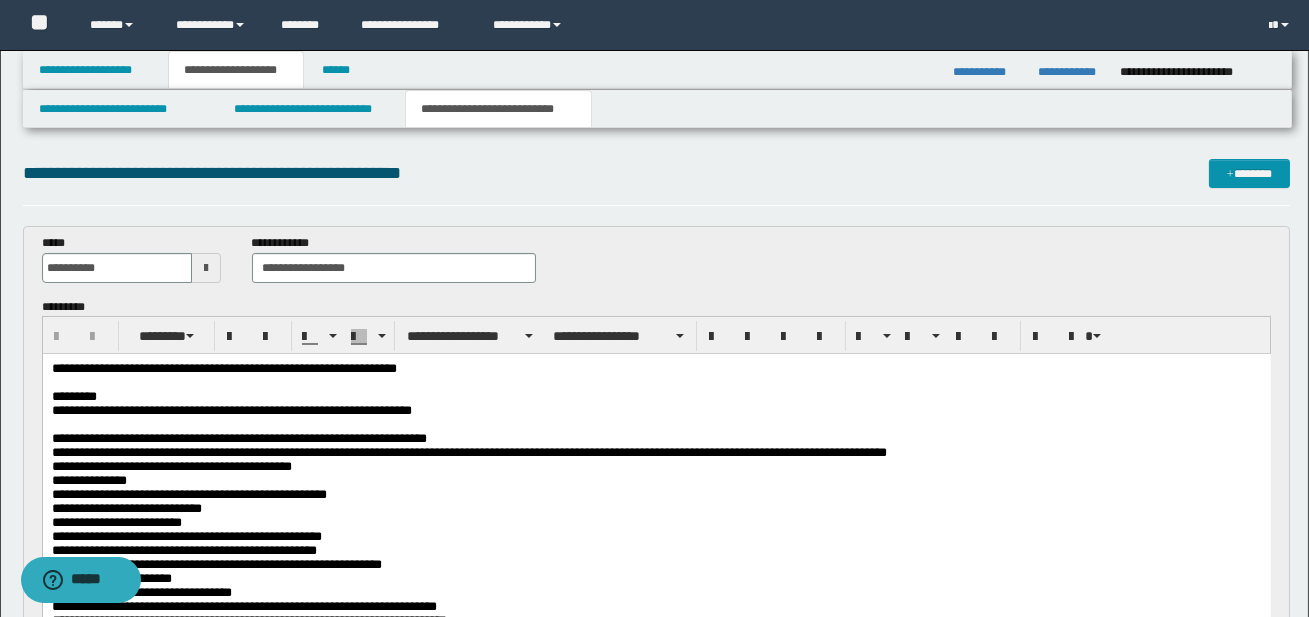 click on "**********" at bounding box center [1072, 72] 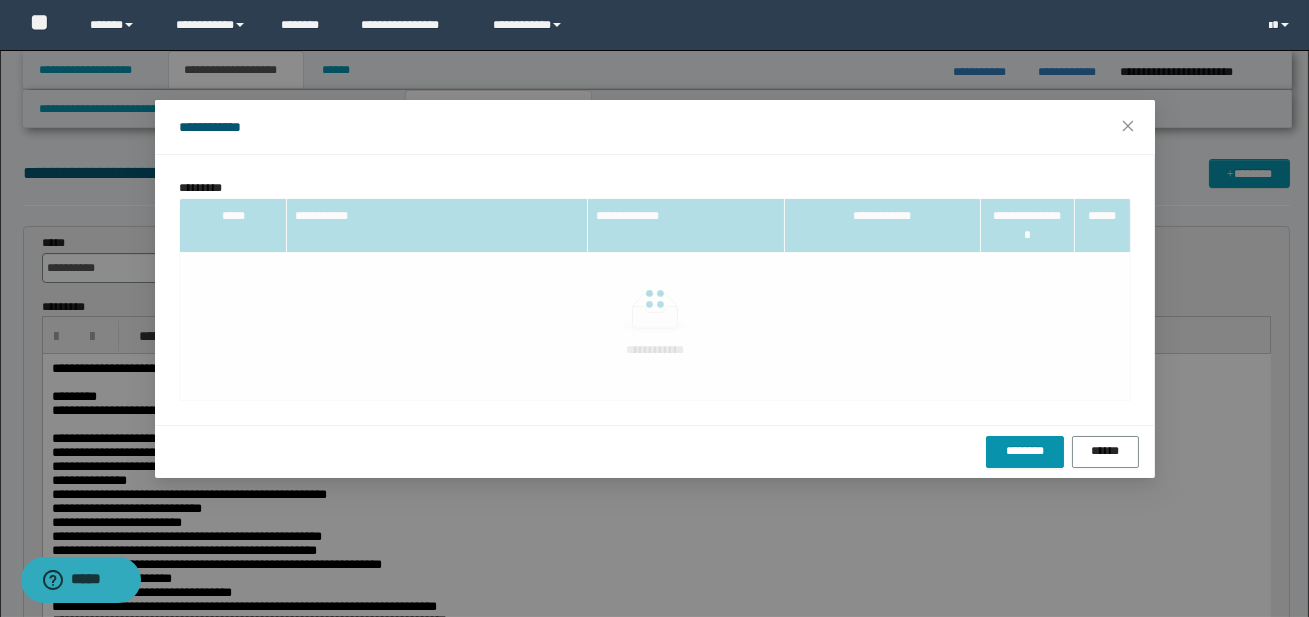 scroll, scrollTop: 0, scrollLeft: 0, axis: both 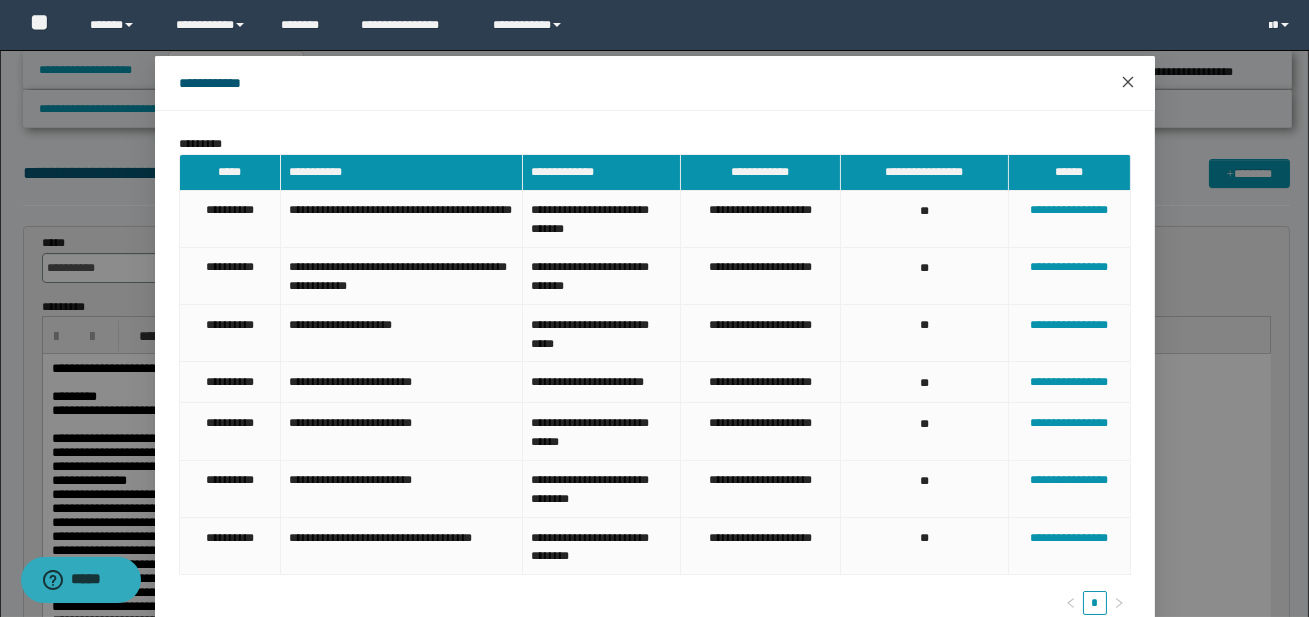 click 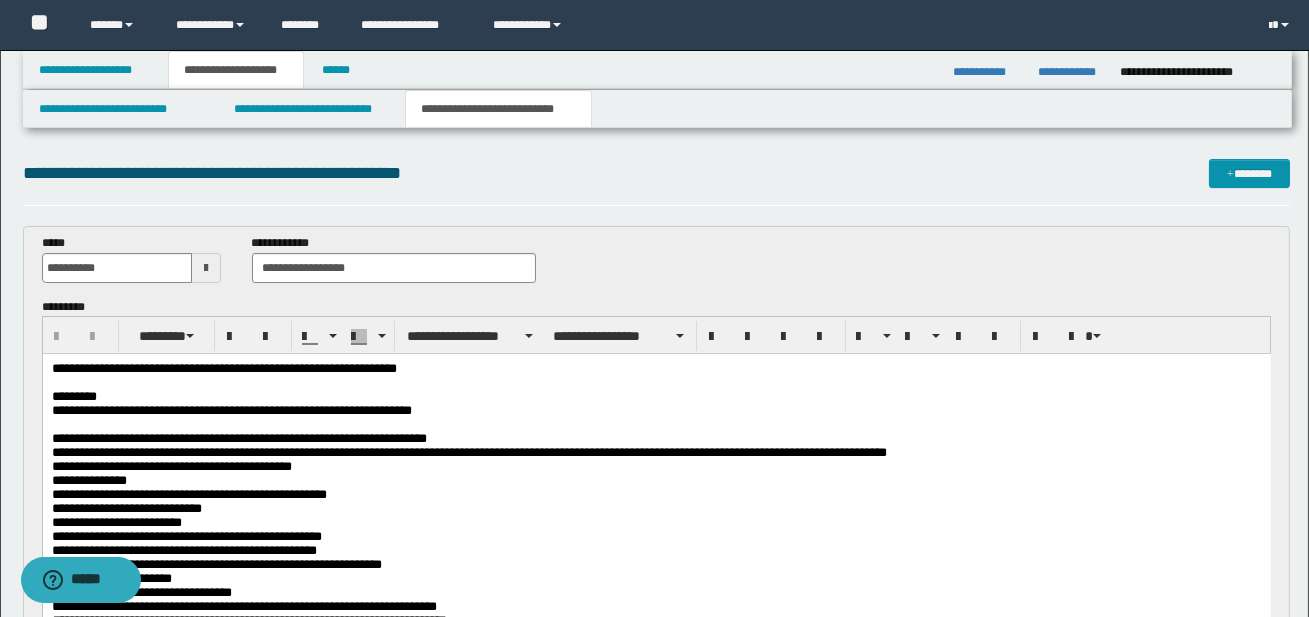 scroll, scrollTop: 37, scrollLeft: 0, axis: vertical 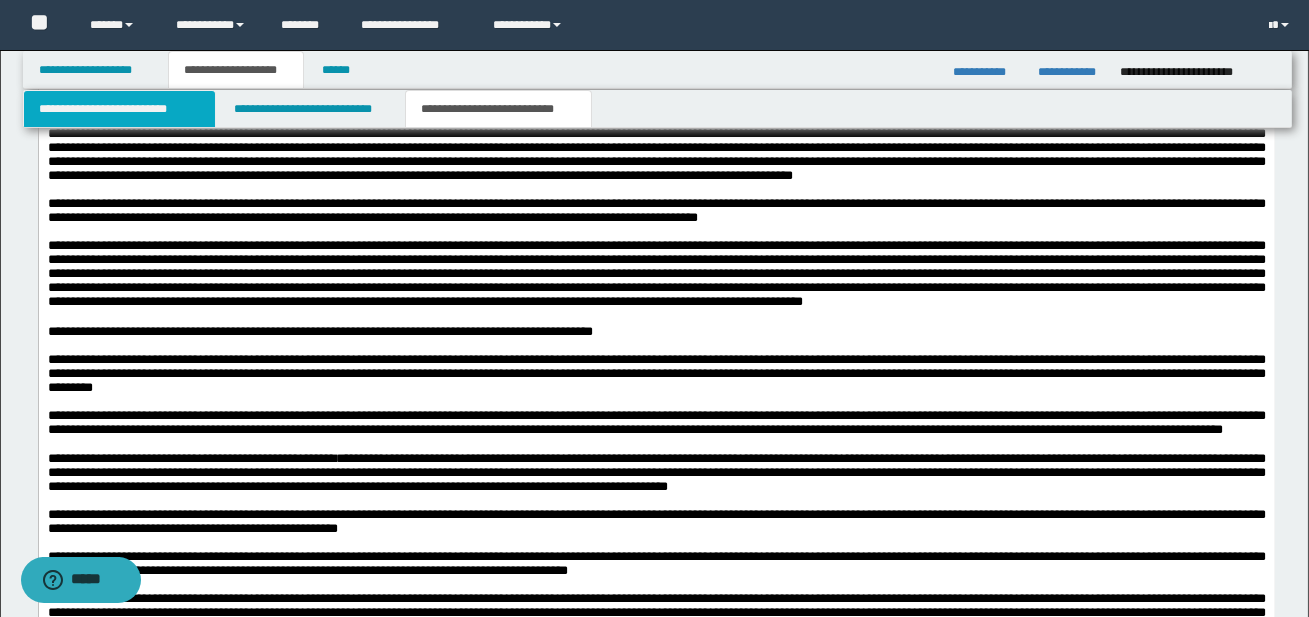 click on "**********" at bounding box center (119, 109) 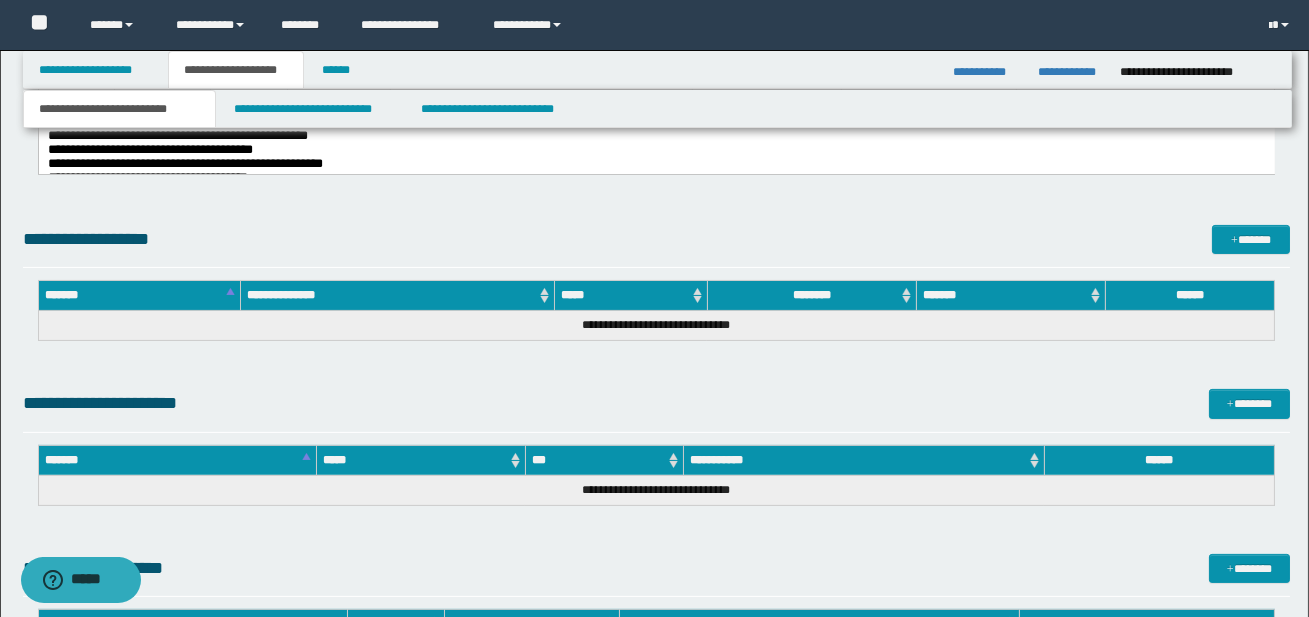 scroll, scrollTop: 789, scrollLeft: 0, axis: vertical 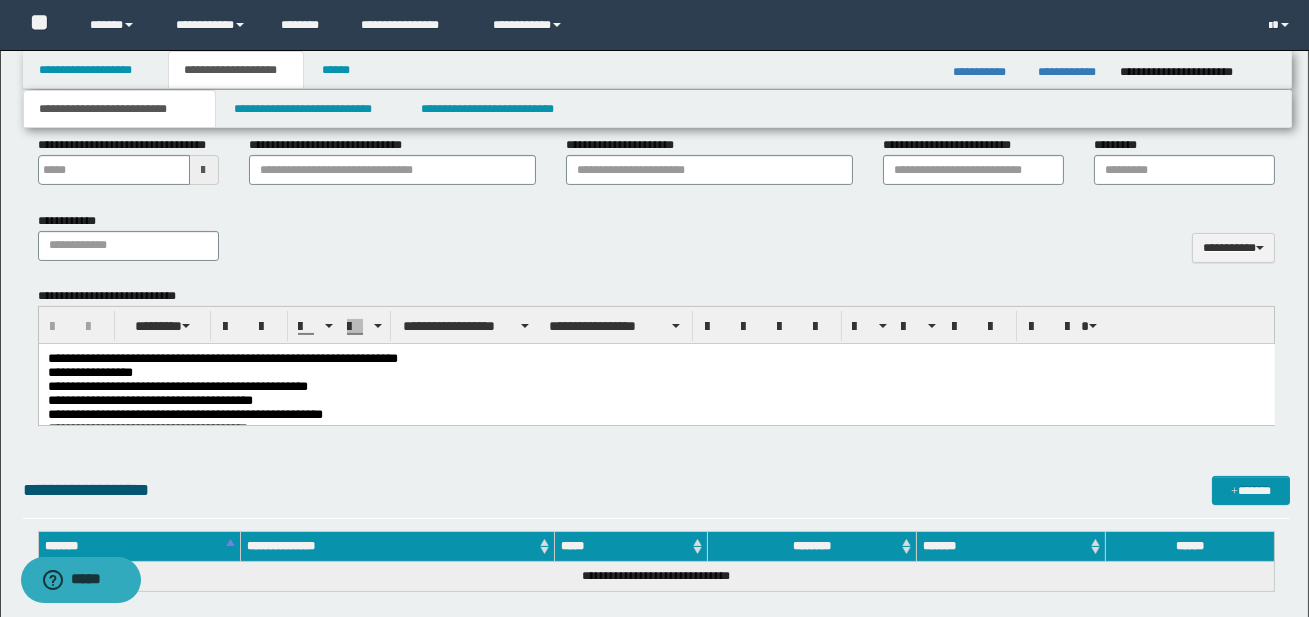 click on "**********" at bounding box center (89, 371) 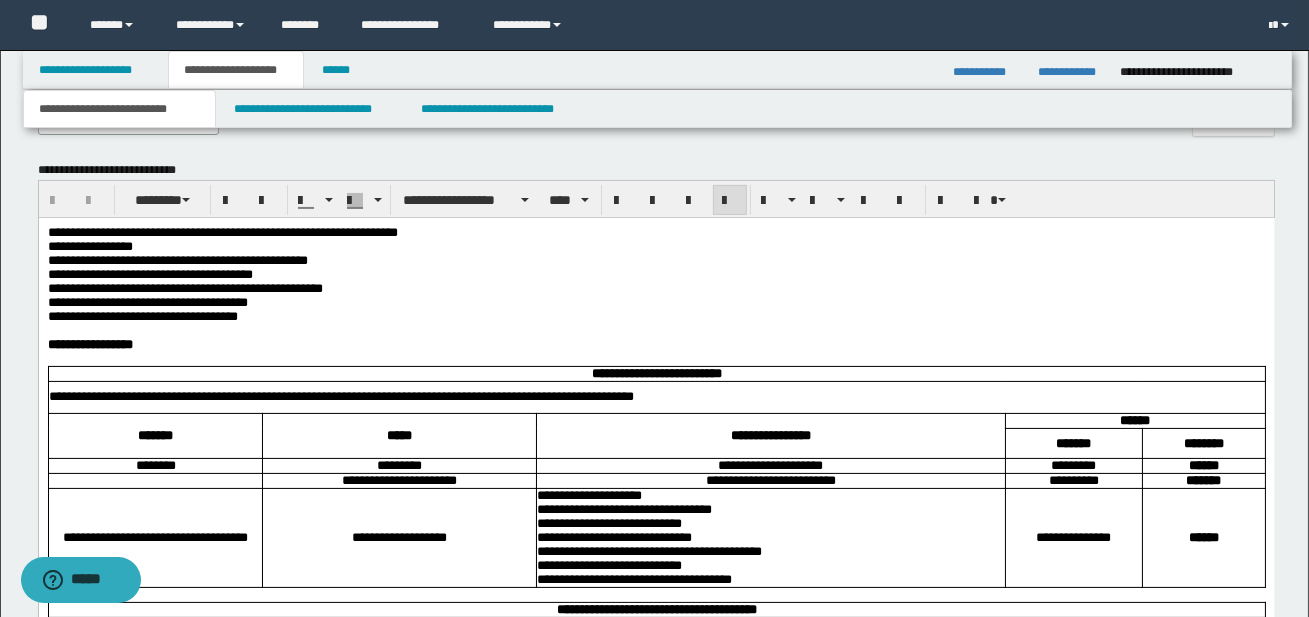 scroll, scrollTop: 975, scrollLeft: 0, axis: vertical 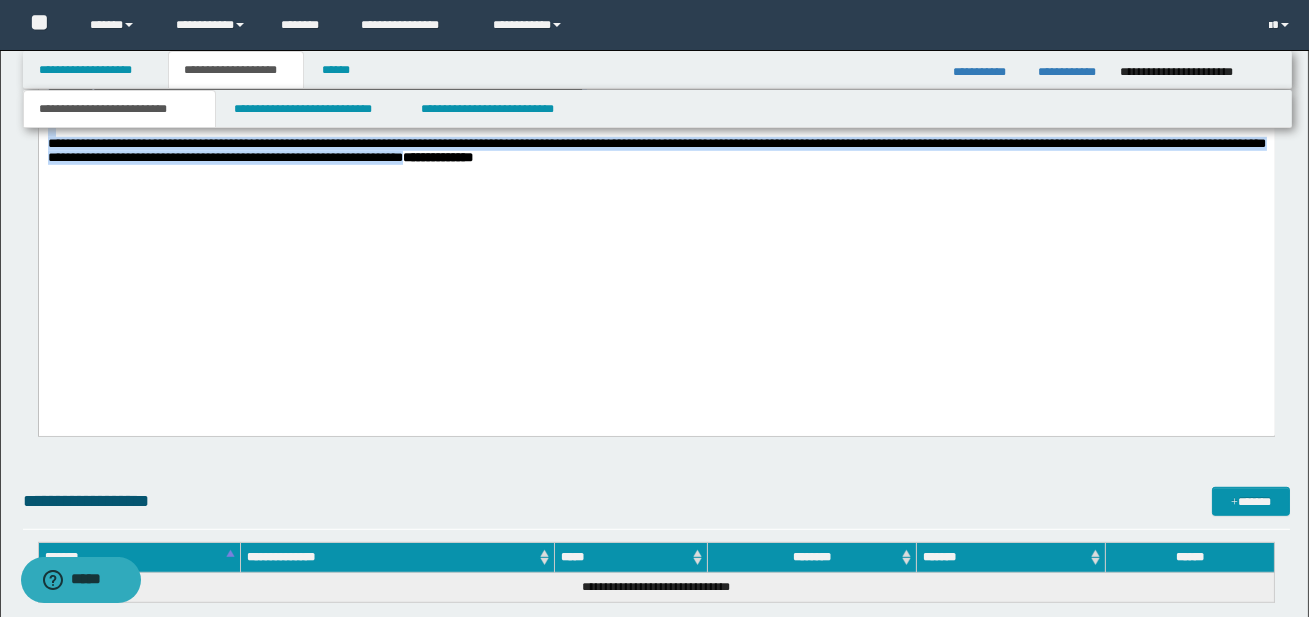 drag, startPoint x: 46, startPoint y: -1509, endPoint x: 465, endPoint y: 314, distance: 1870.532 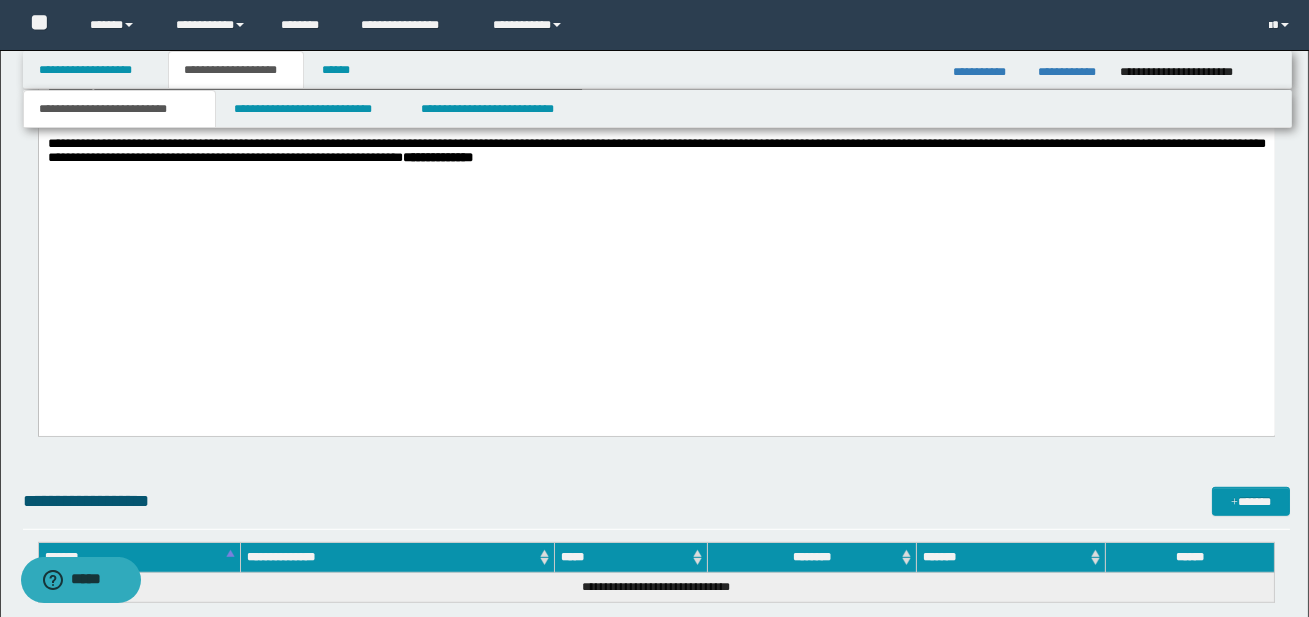 click on "**********" at bounding box center (656, -651) 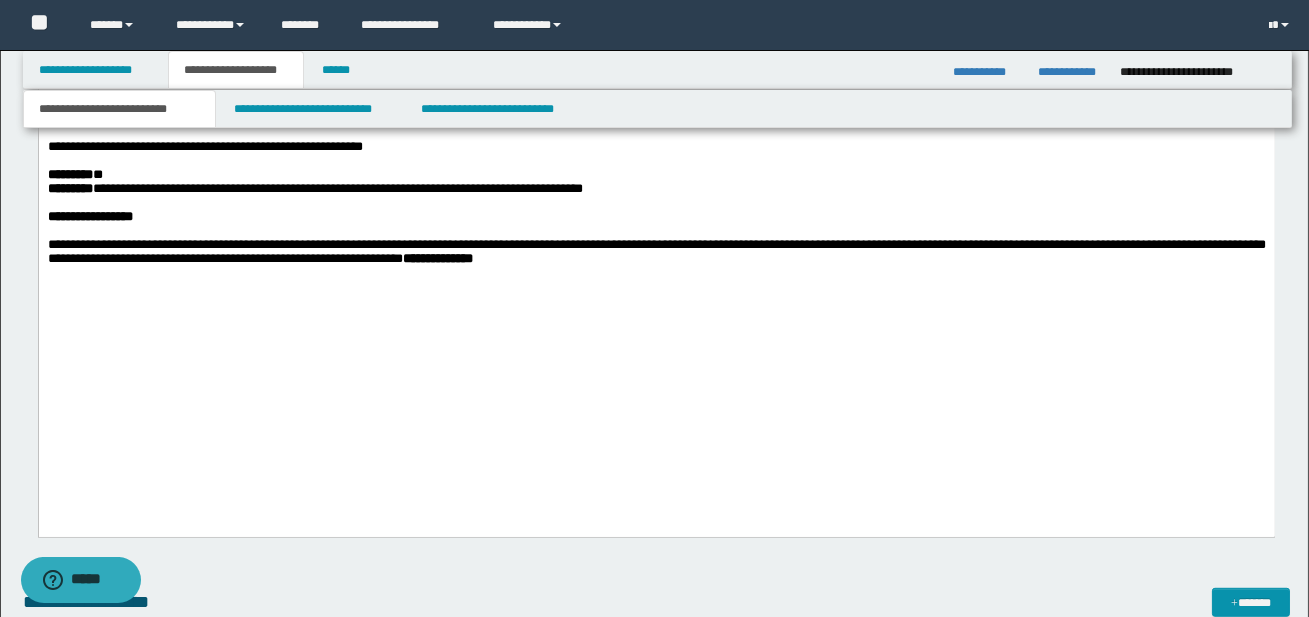 scroll, scrollTop: 2570, scrollLeft: 0, axis: vertical 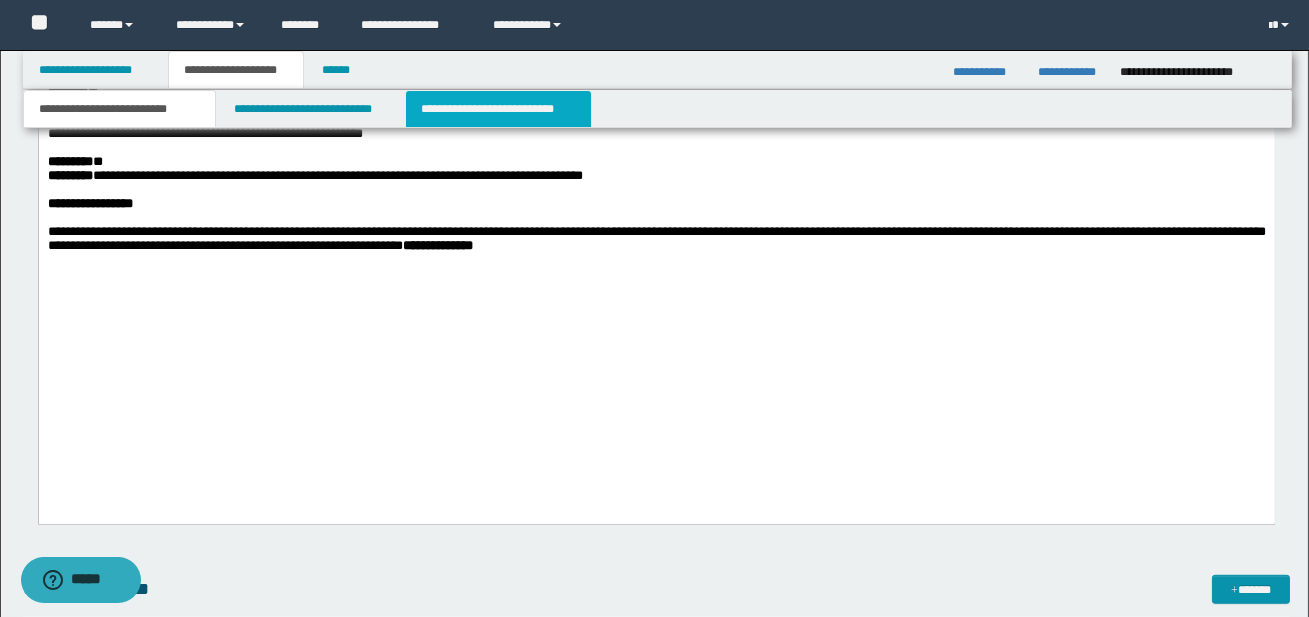 click on "**********" at bounding box center (498, 109) 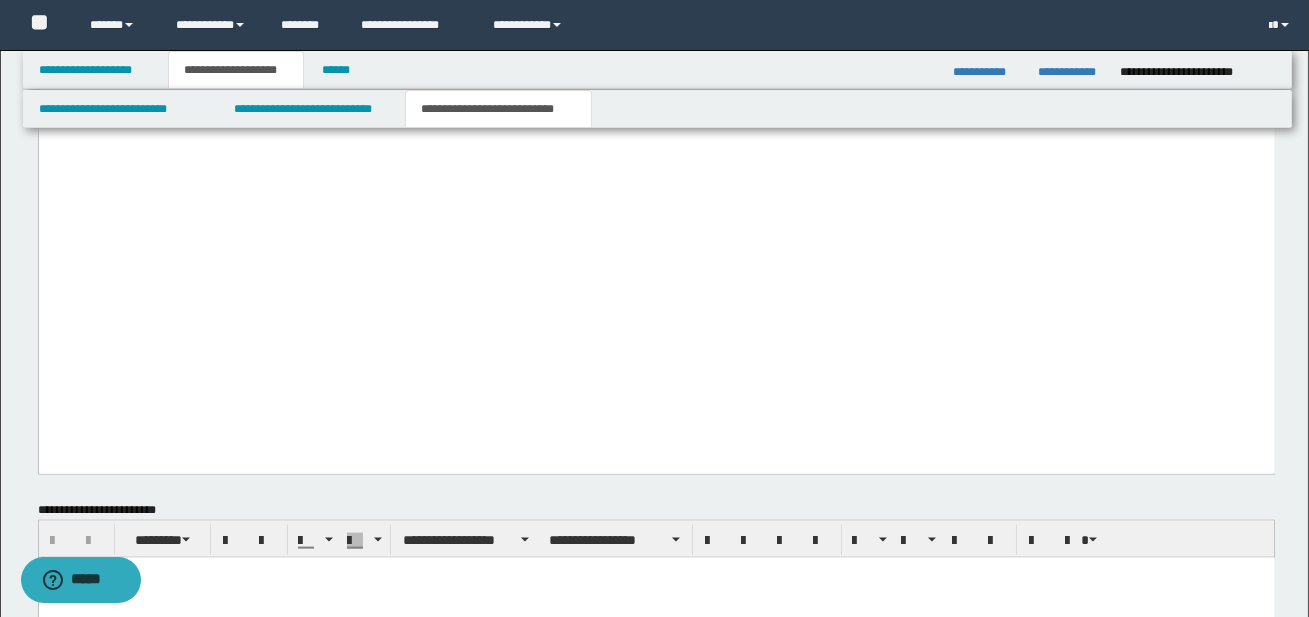 scroll, scrollTop: 5092, scrollLeft: 0, axis: vertical 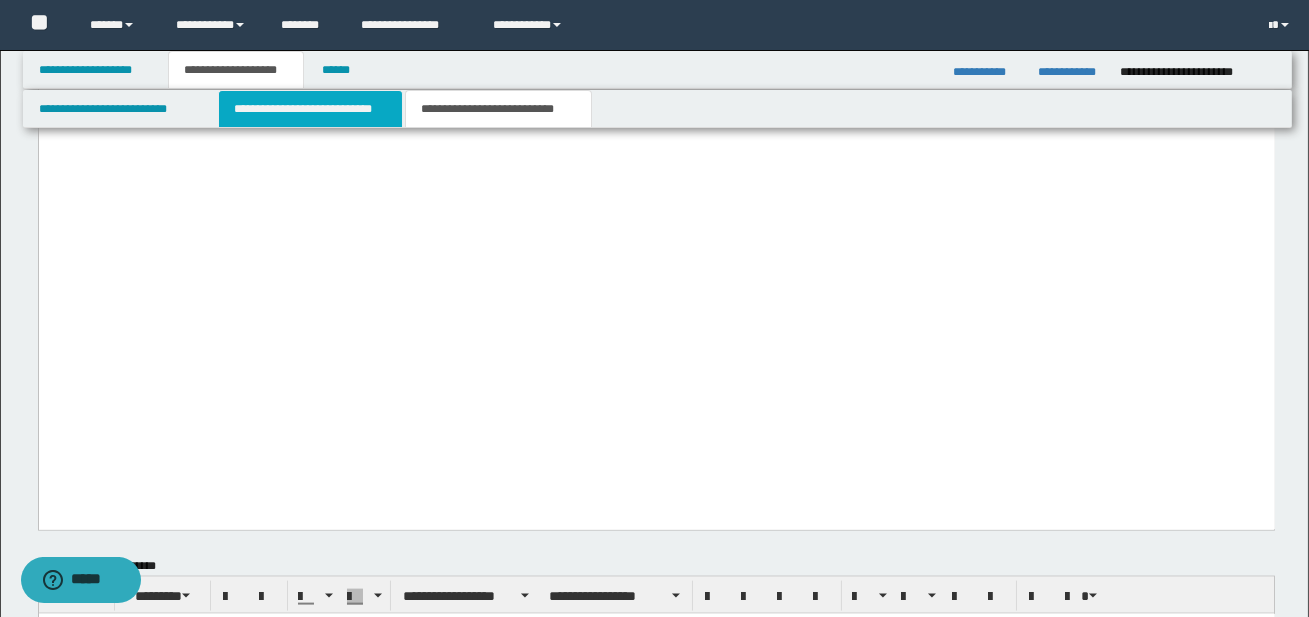 click on "**********" at bounding box center (310, 109) 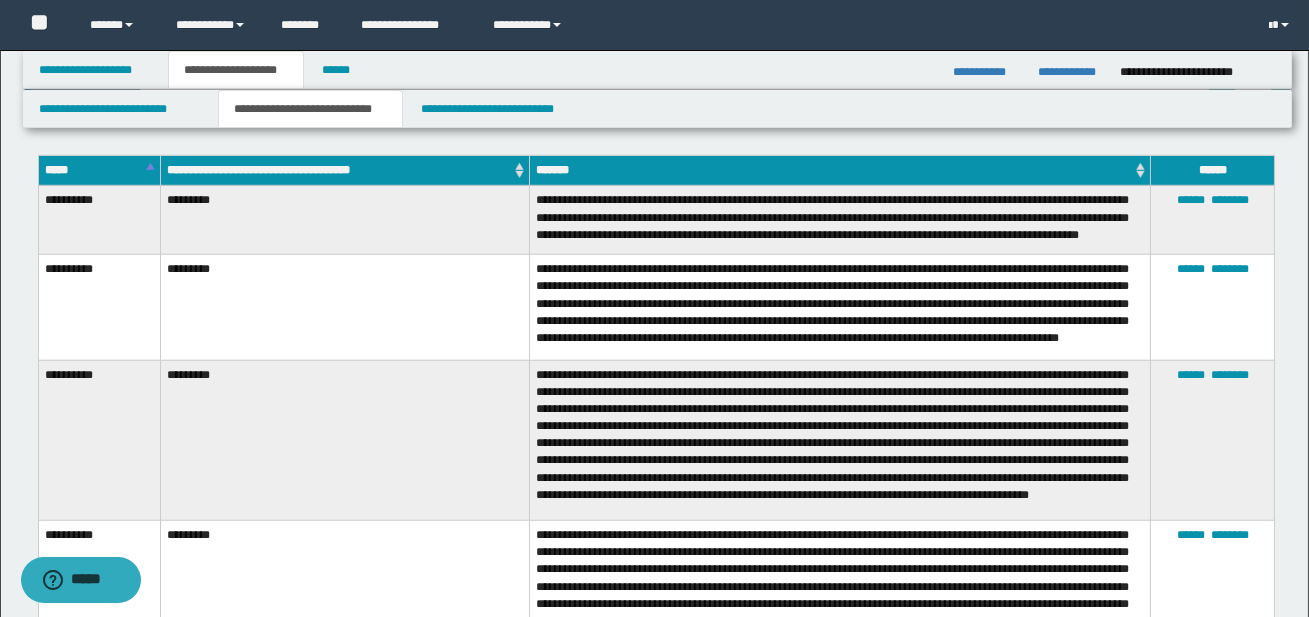 scroll, scrollTop: 3172, scrollLeft: 0, axis: vertical 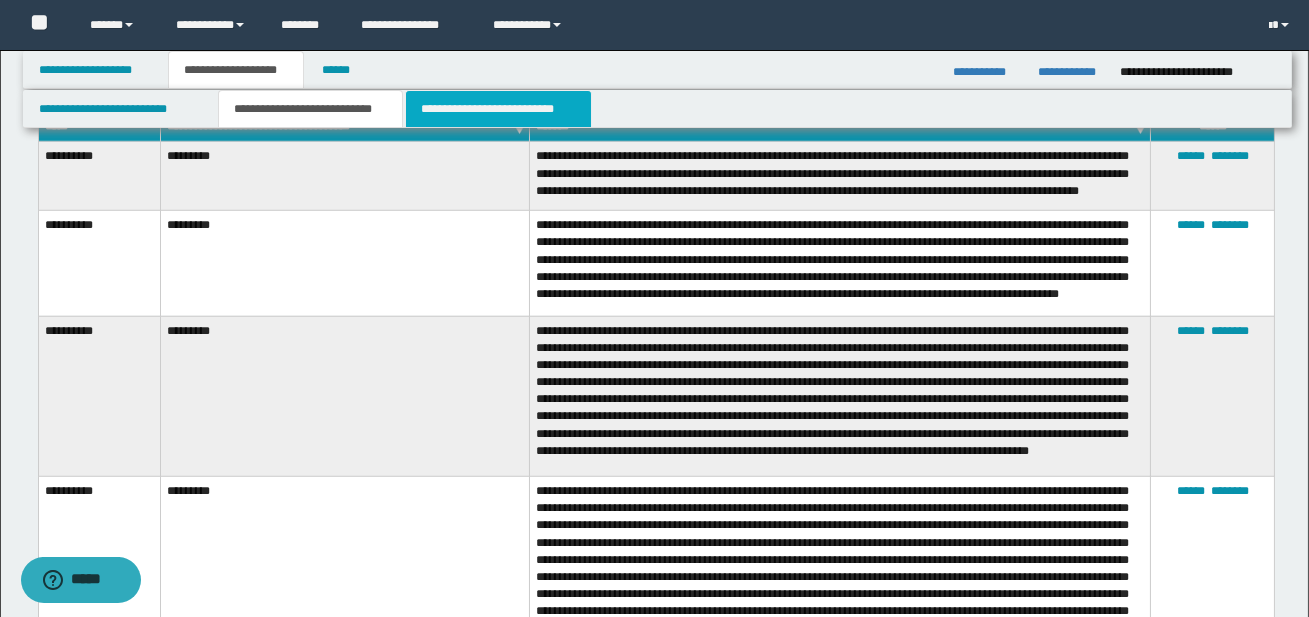 click on "**********" at bounding box center (498, 109) 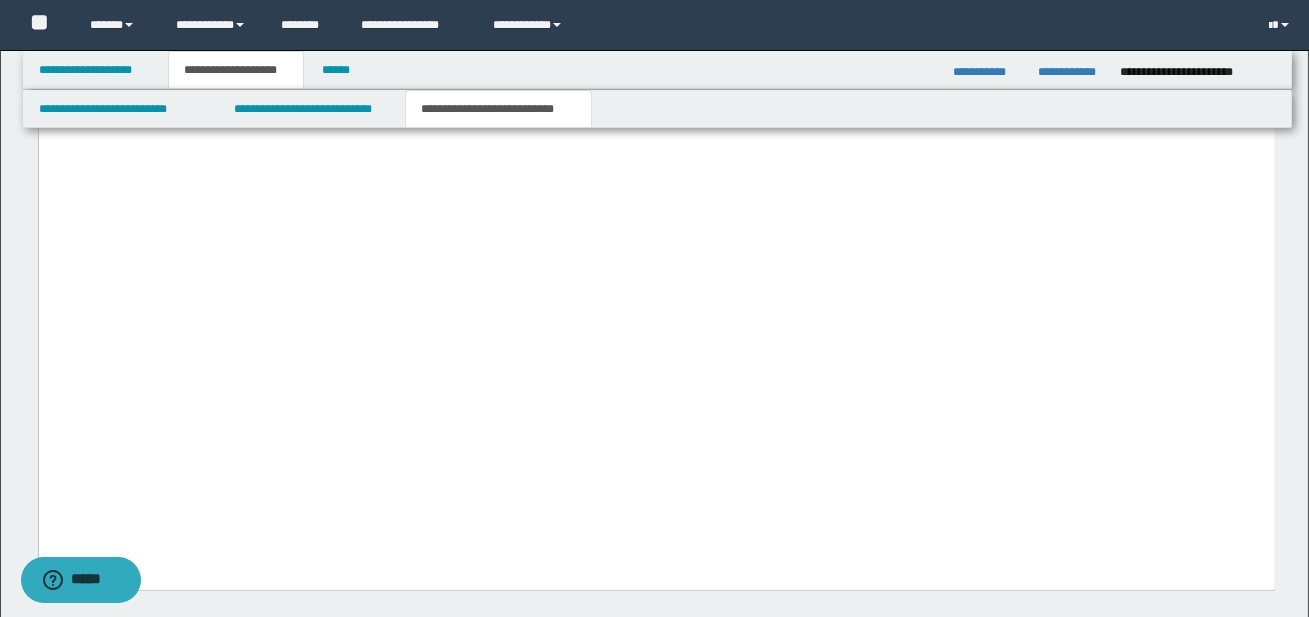 scroll, scrollTop: 5031, scrollLeft: 0, axis: vertical 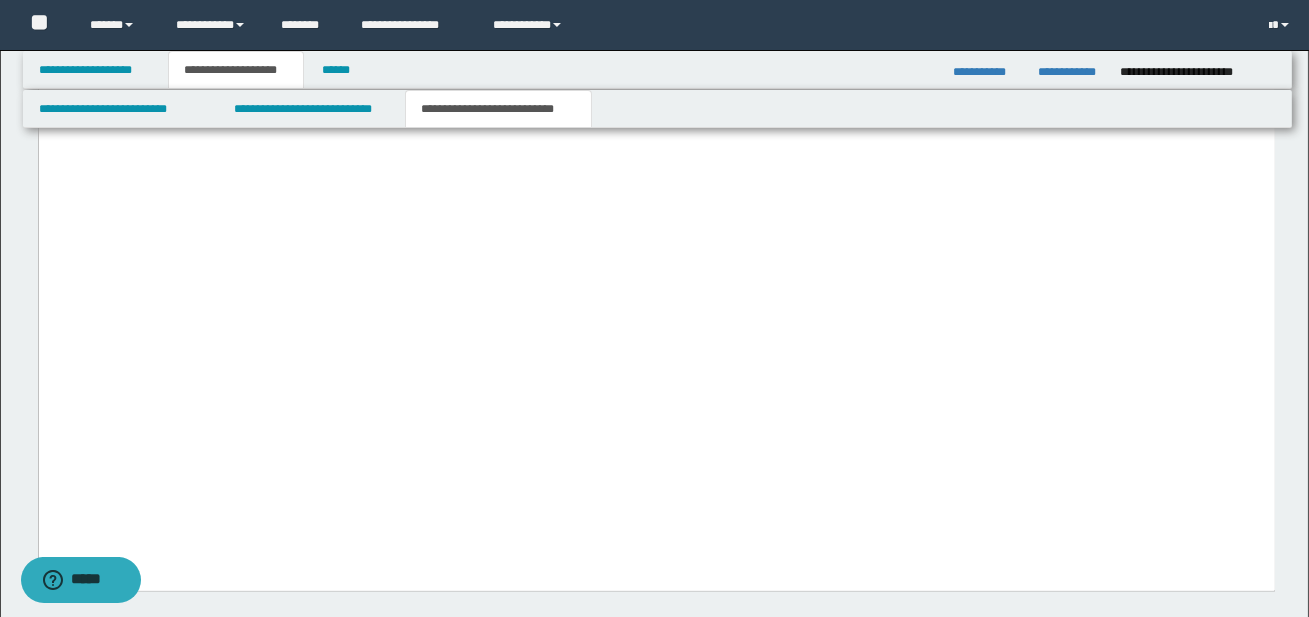 click on "**********" at bounding box center [656, -195] 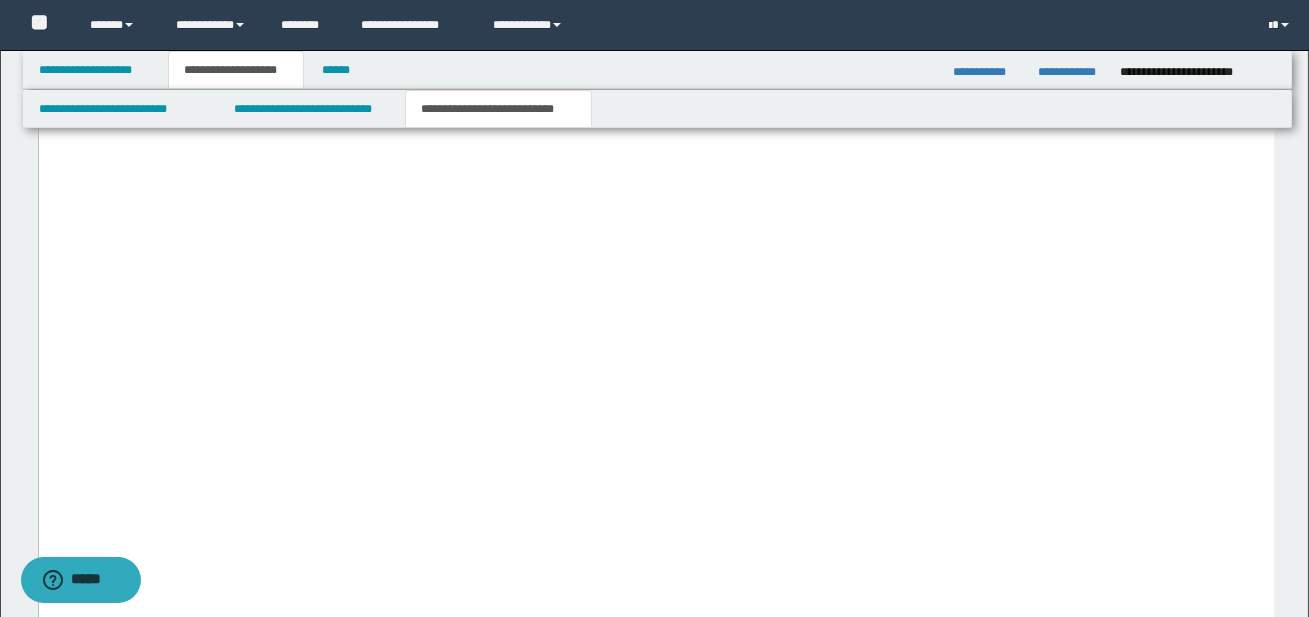 paste 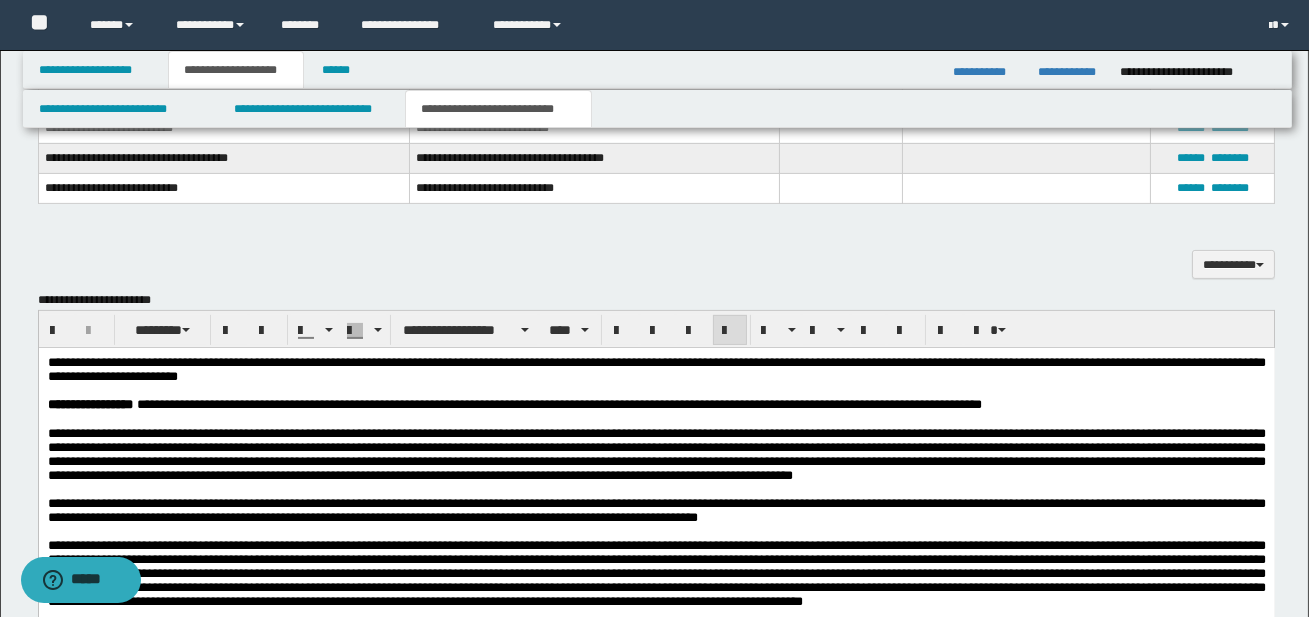 scroll, scrollTop: 1260, scrollLeft: 0, axis: vertical 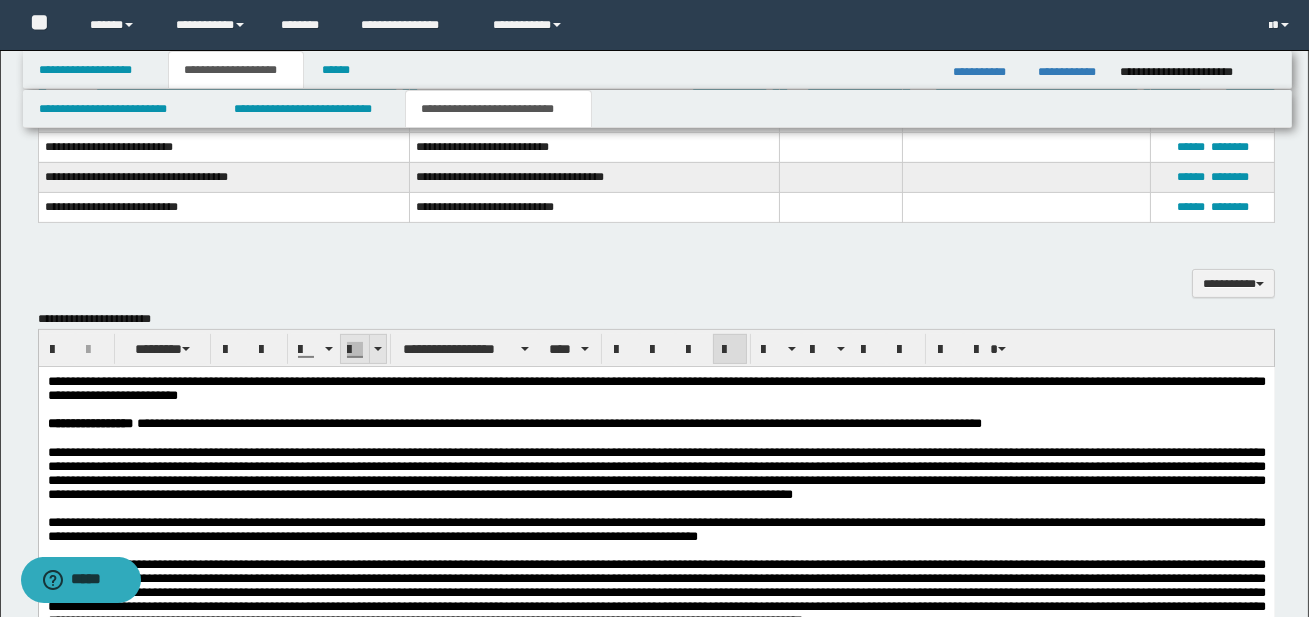 click at bounding box center (378, 349) 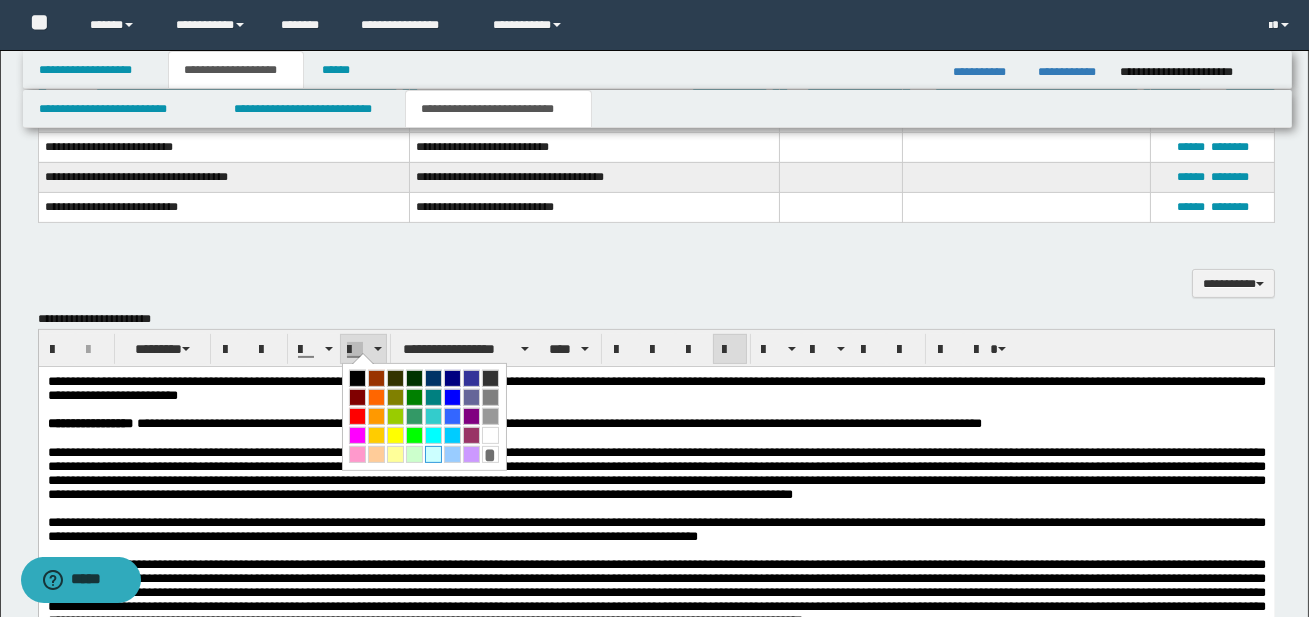 click at bounding box center (433, 454) 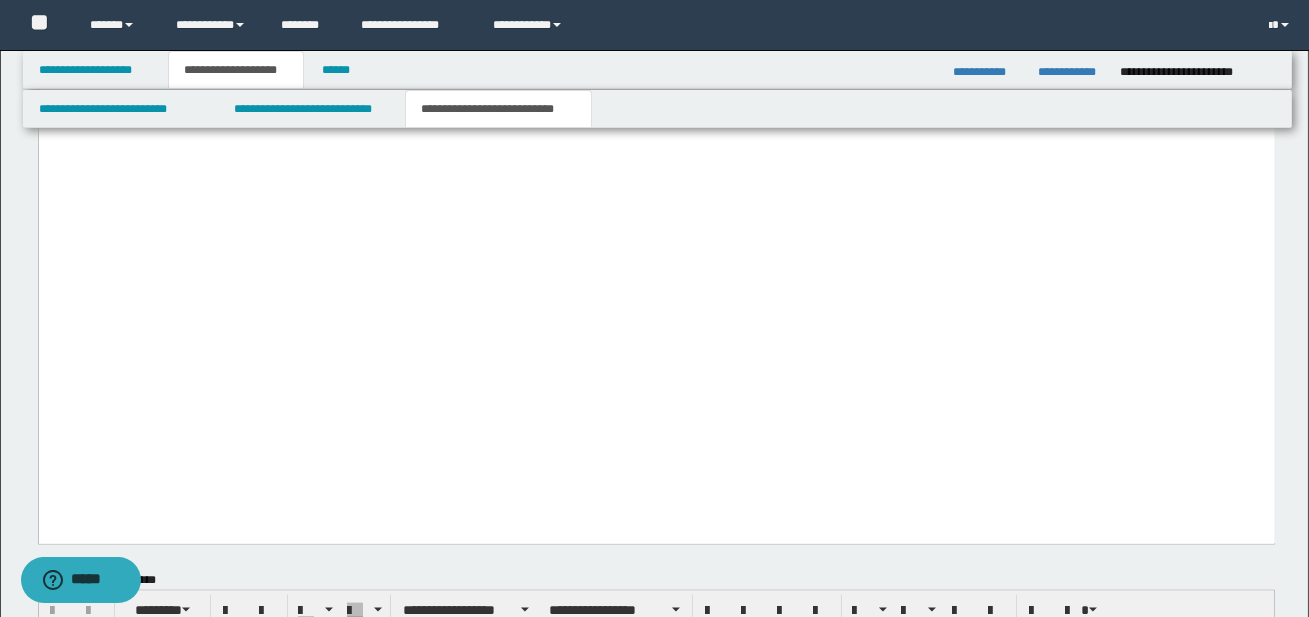 scroll, scrollTop: 5193, scrollLeft: 0, axis: vertical 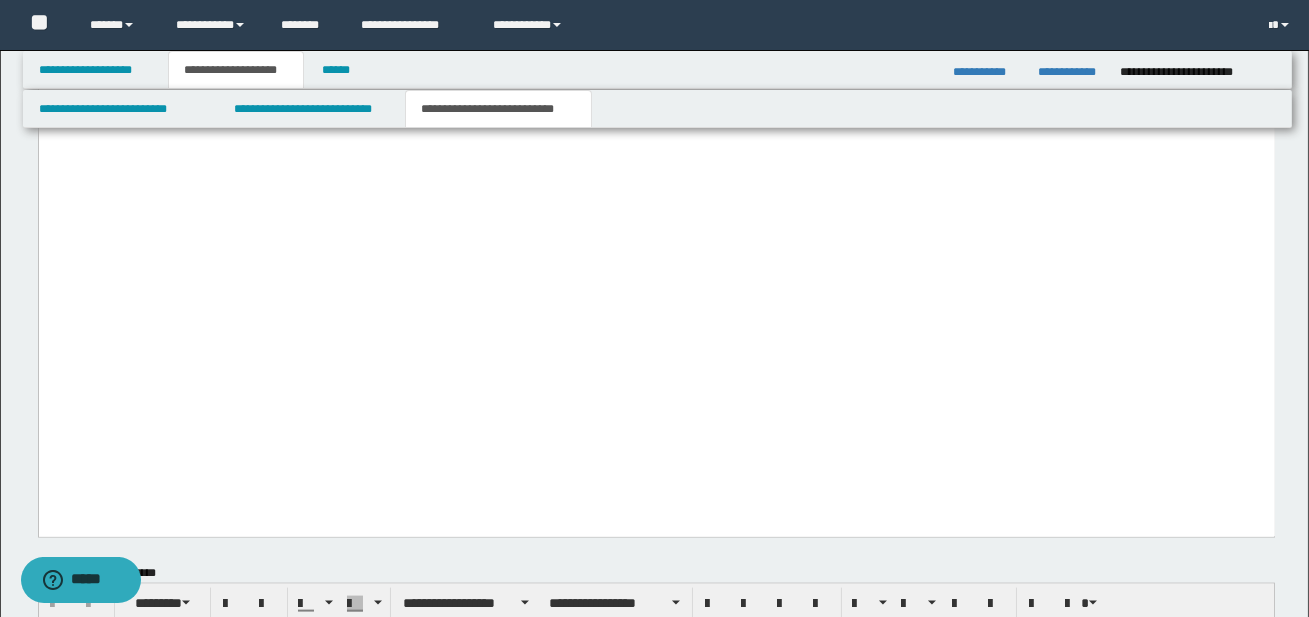click on "**********" at bounding box center (656, -1799) 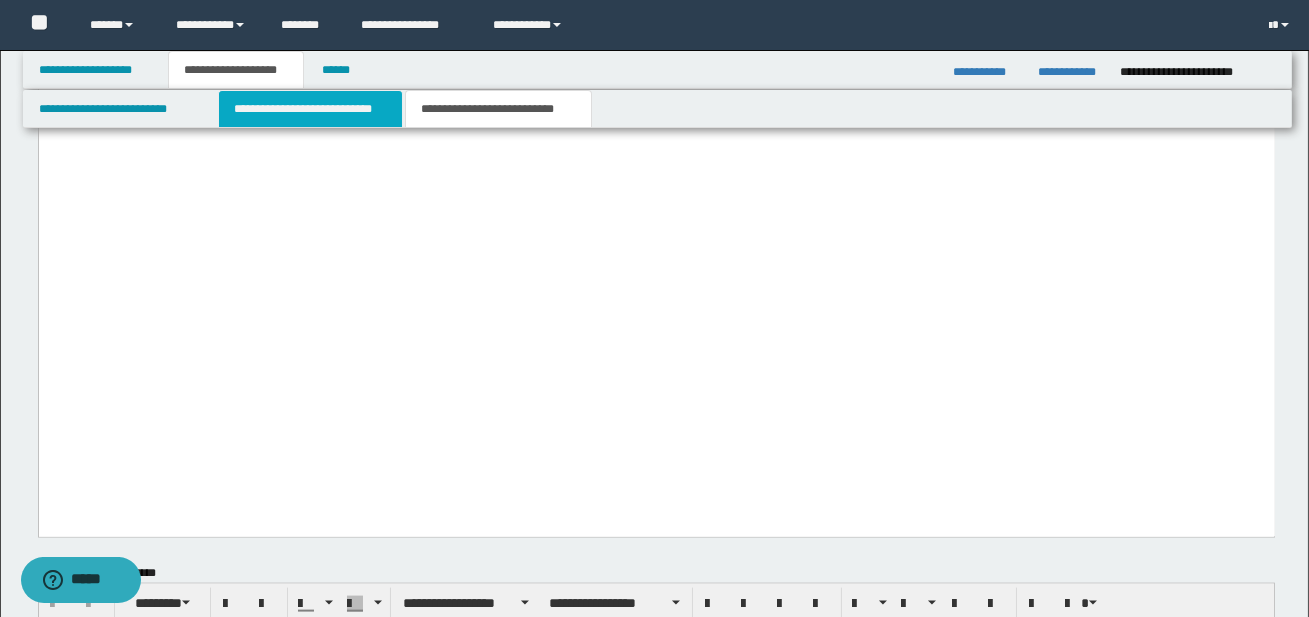 click on "**********" at bounding box center [310, 109] 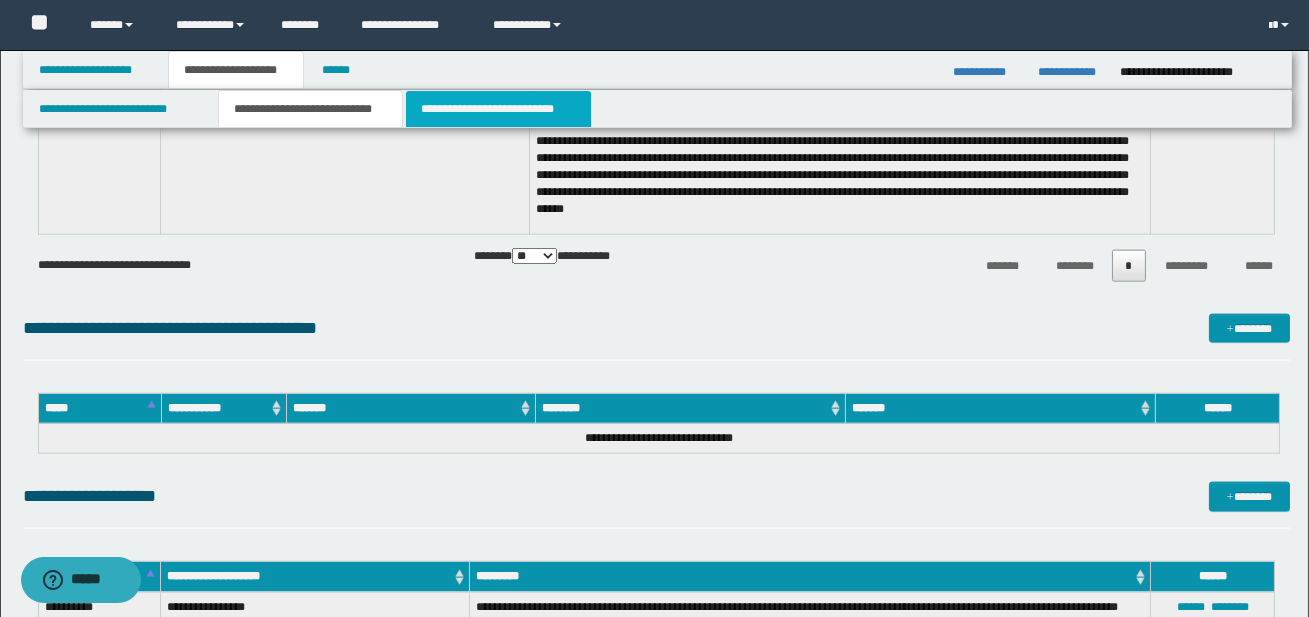 click on "**********" at bounding box center (498, 109) 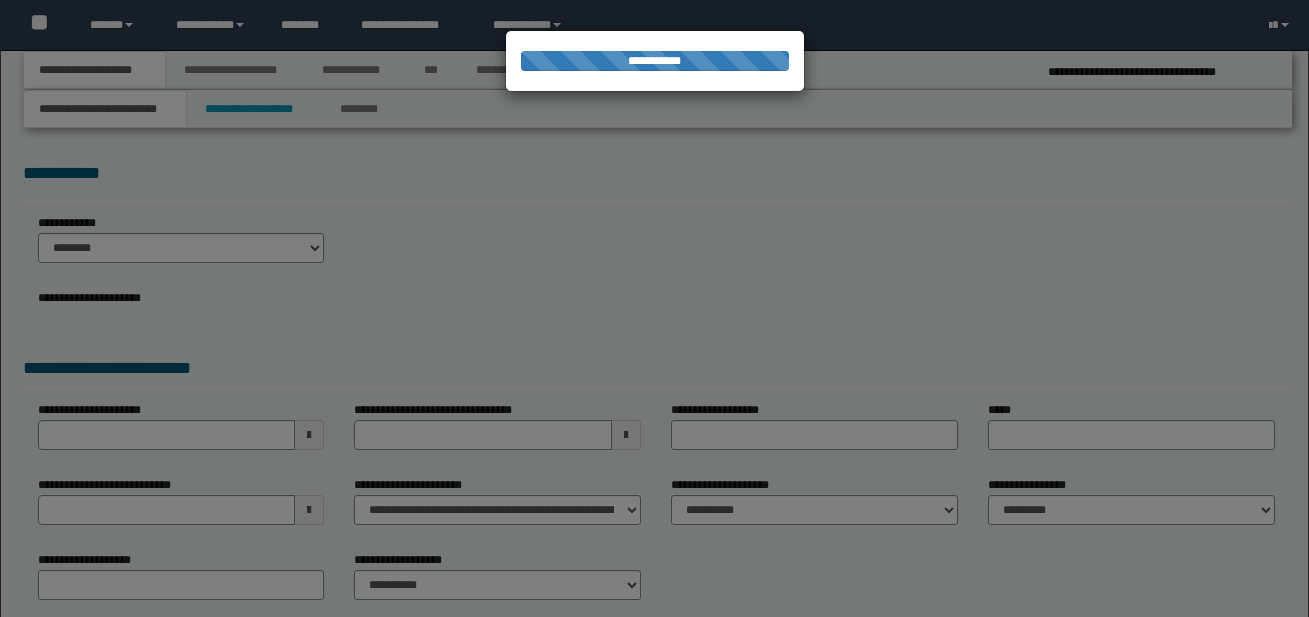 scroll, scrollTop: 0, scrollLeft: 0, axis: both 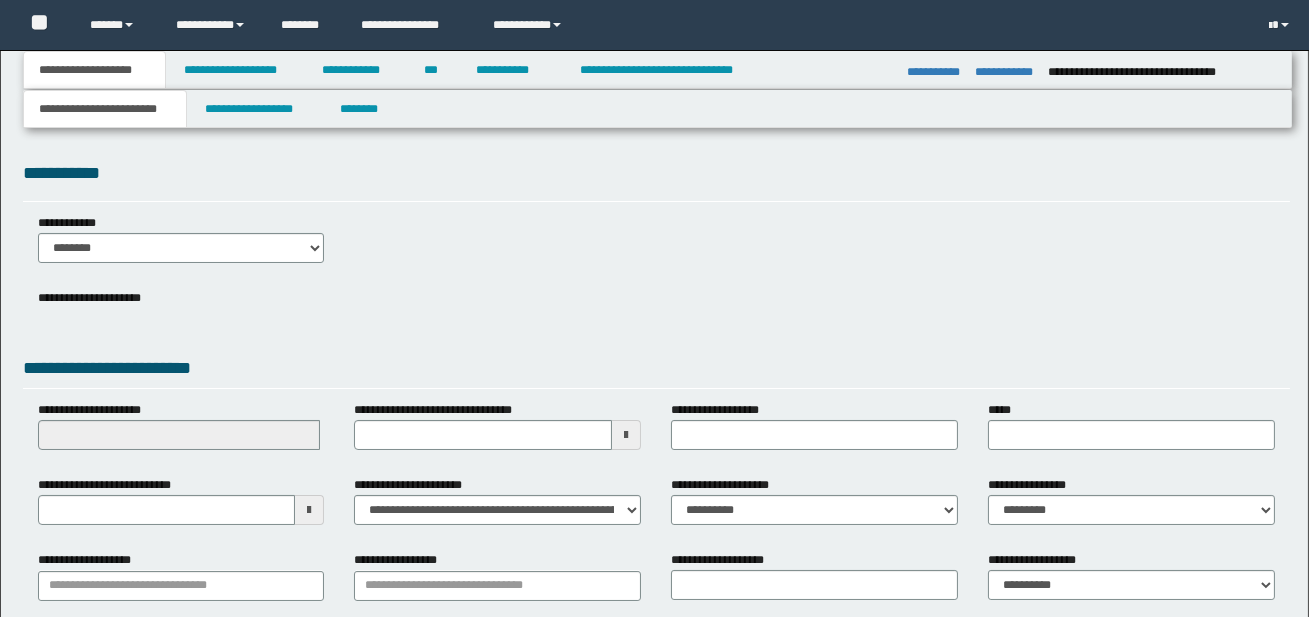 select on "*" 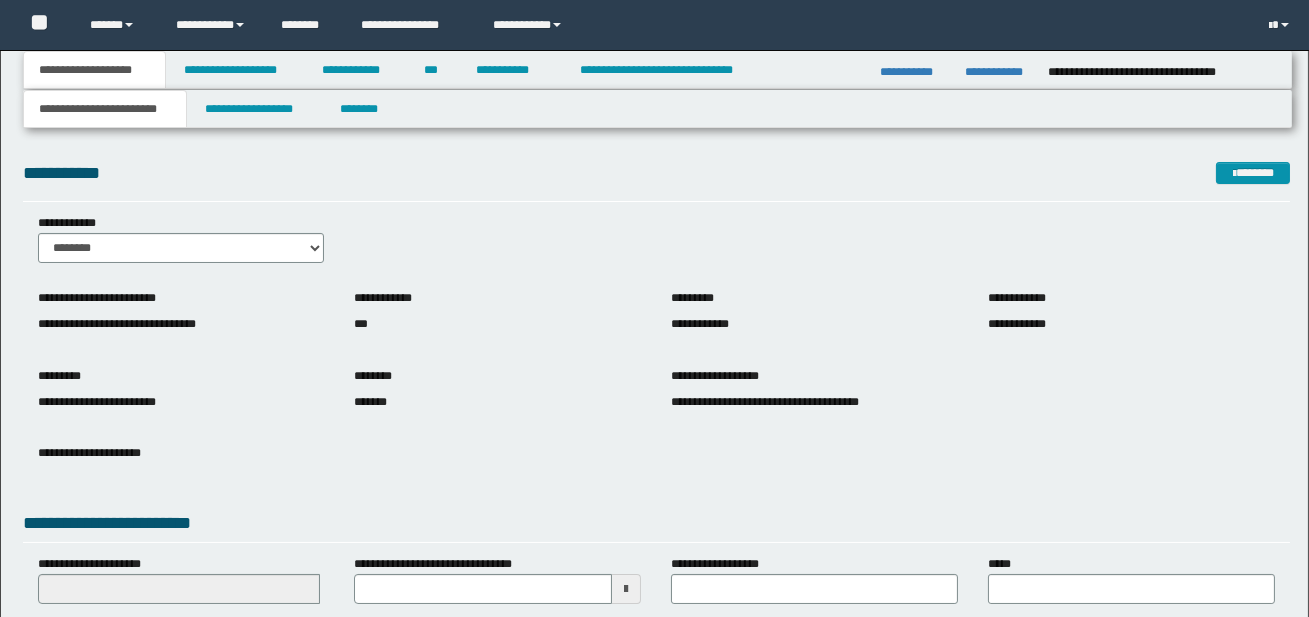 scroll, scrollTop: 0, scrollLeft: 0, axis: both 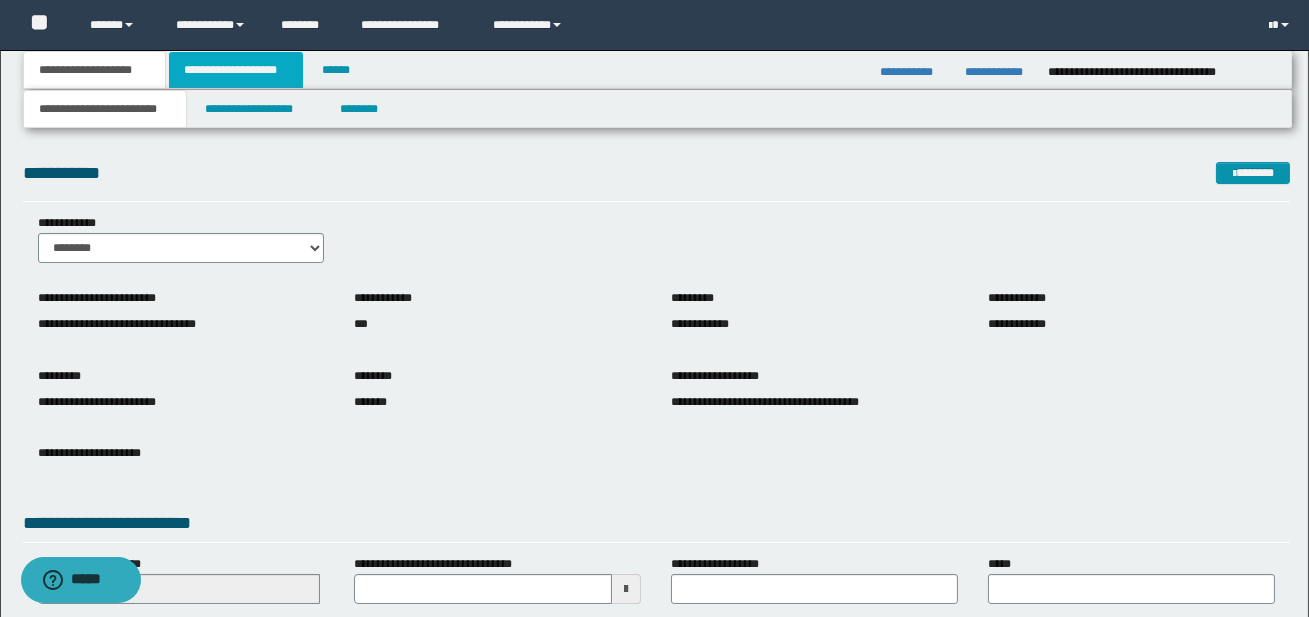 click on "**********" at bounding box center (236, 70) 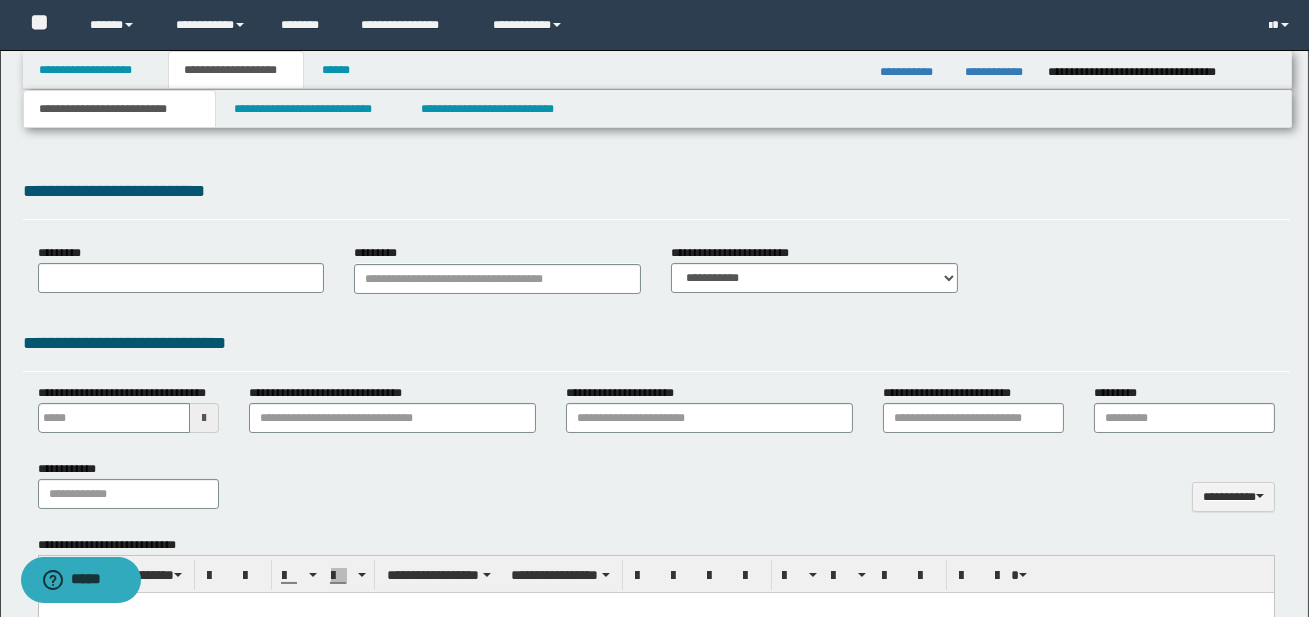 type 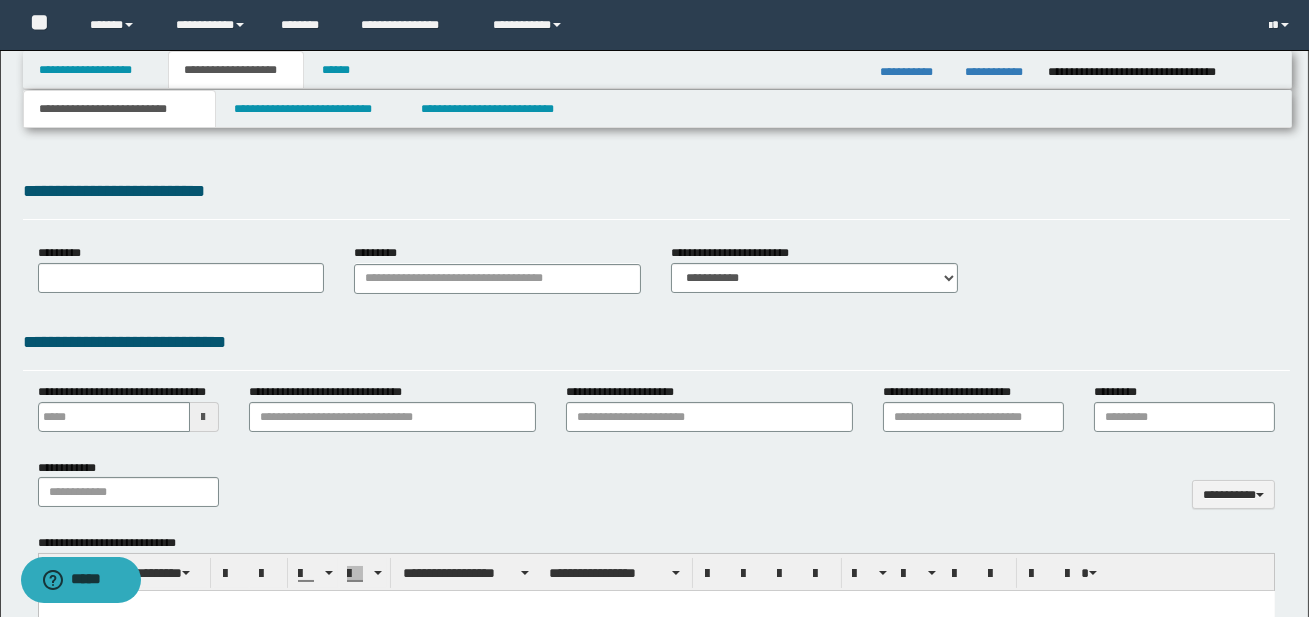 scroll, scrollTop: 0, scrollLeft: 0, axis: both 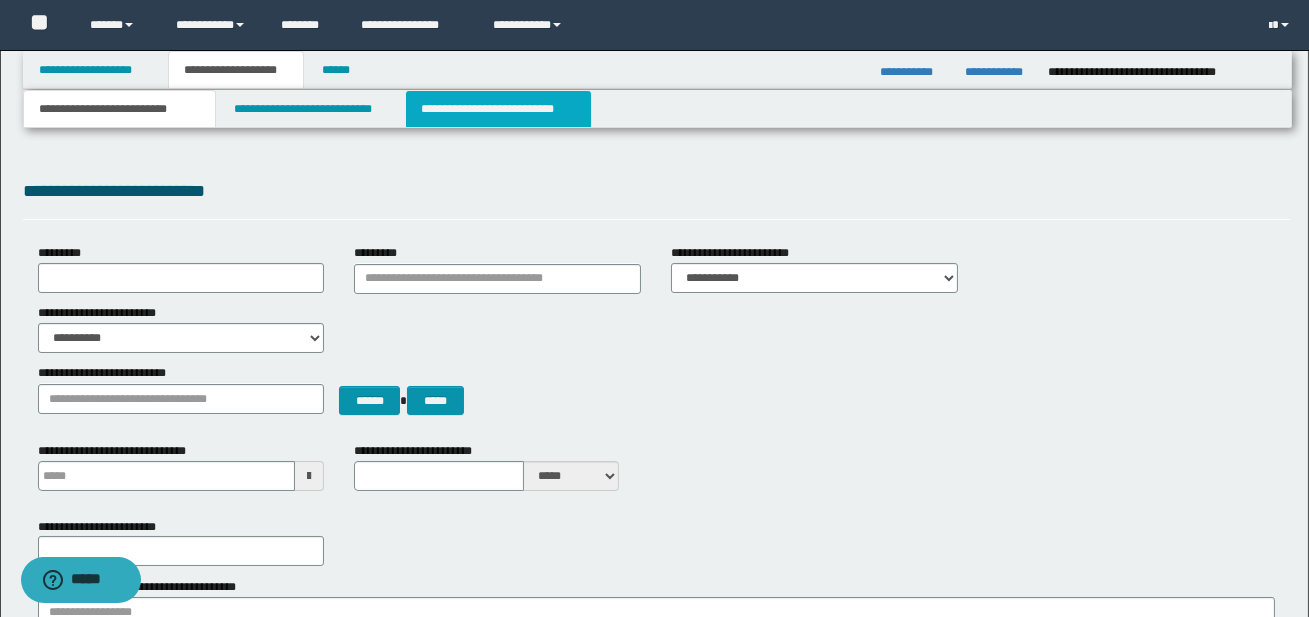 click on "**********" at bounding box center (498, 109) 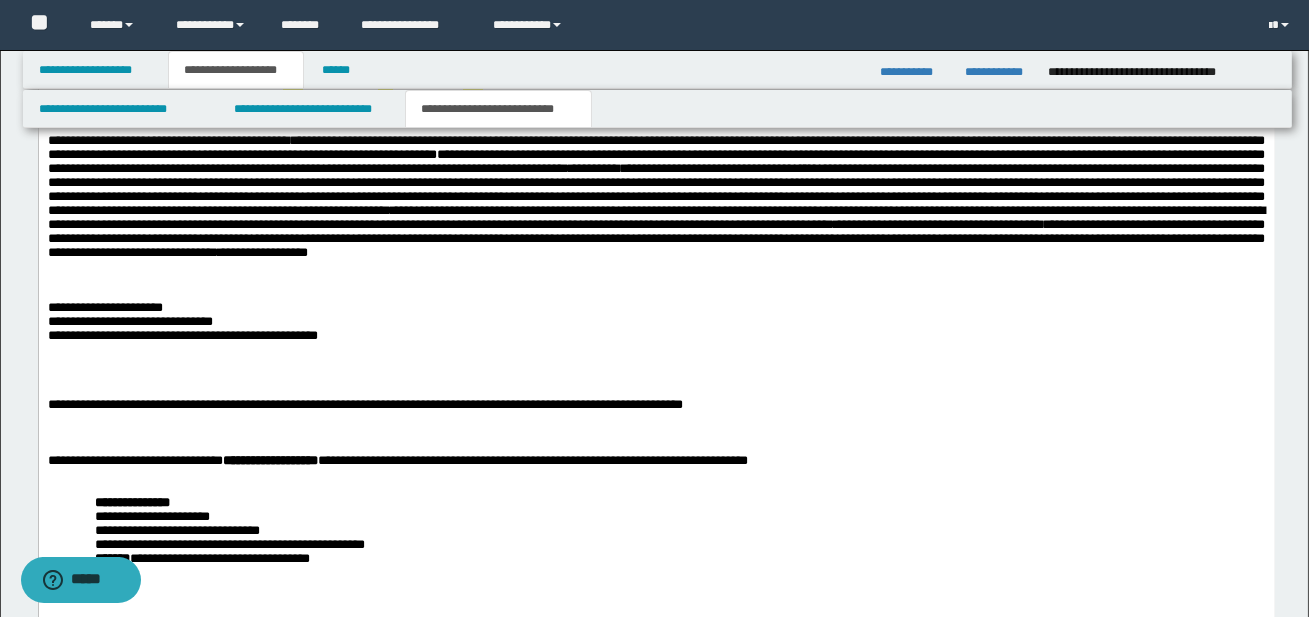scroll, scrollTop: 1353, scrollLeft: 0, axis: vertical 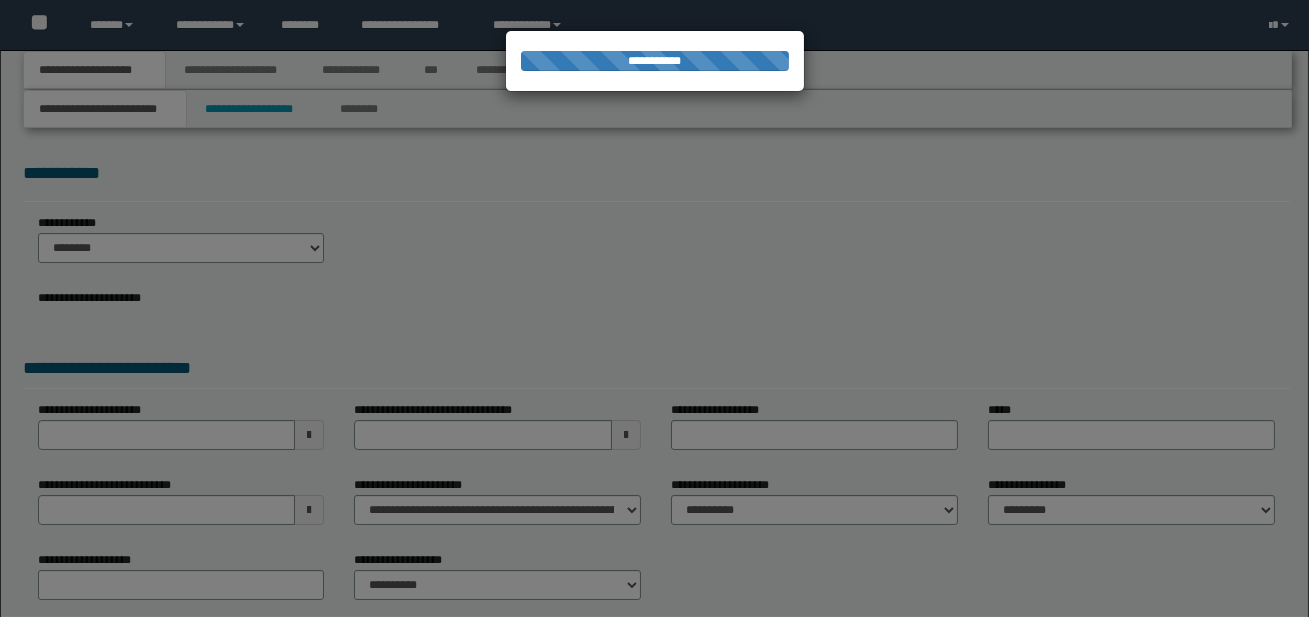 select on "*" 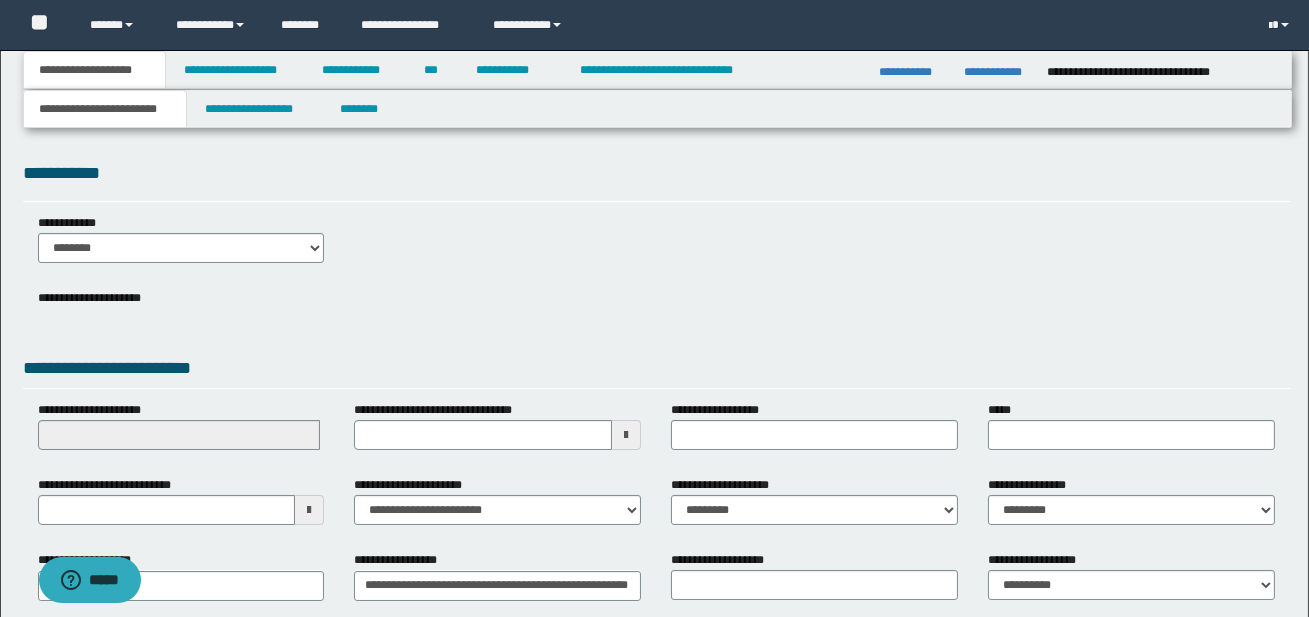scroll, scrollTop: 0, scrollLeft: 0, axis: both 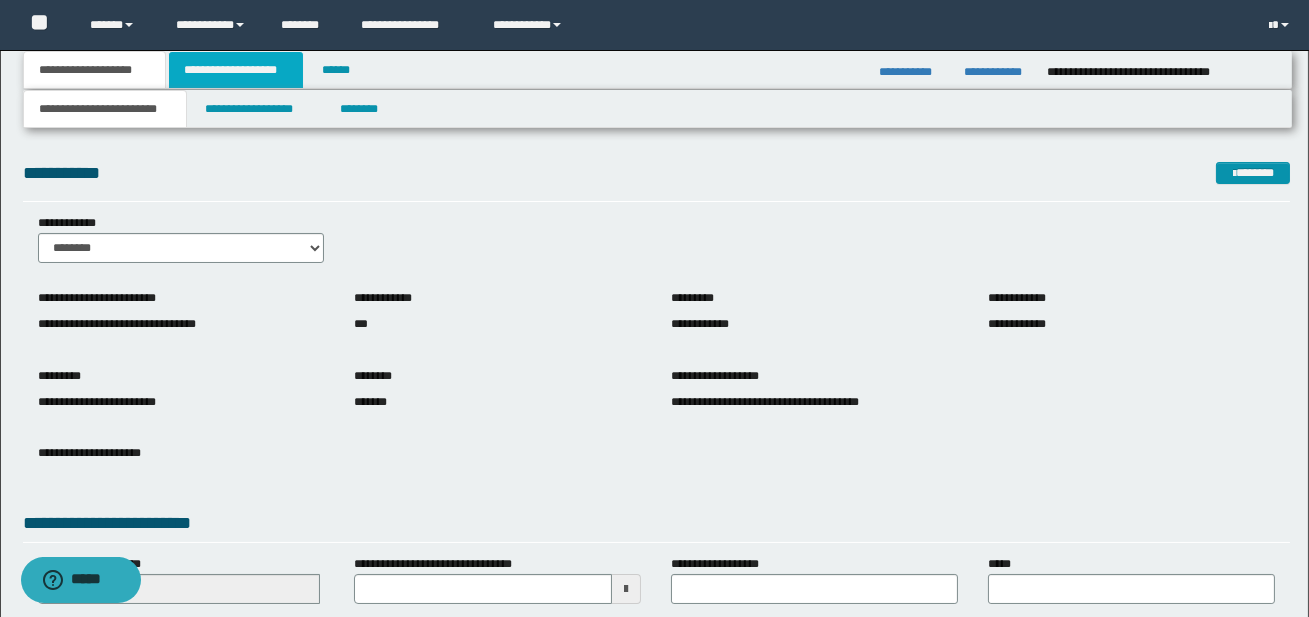 click on "**********" at bounding box center [236, 70] 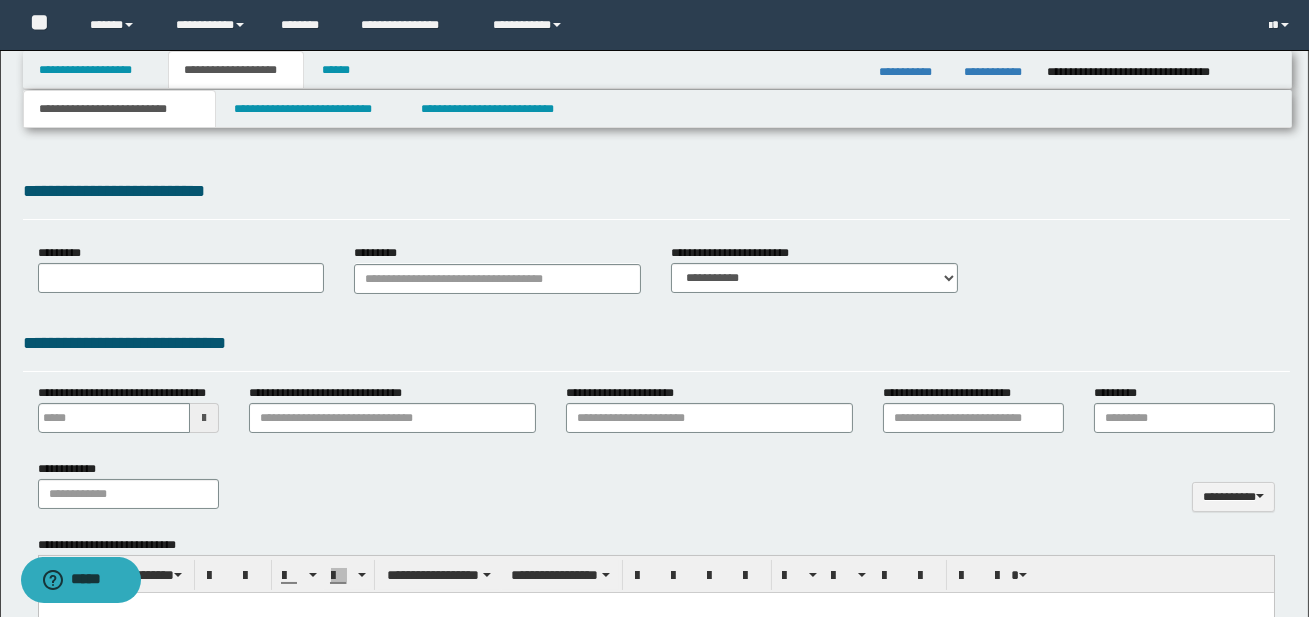 type 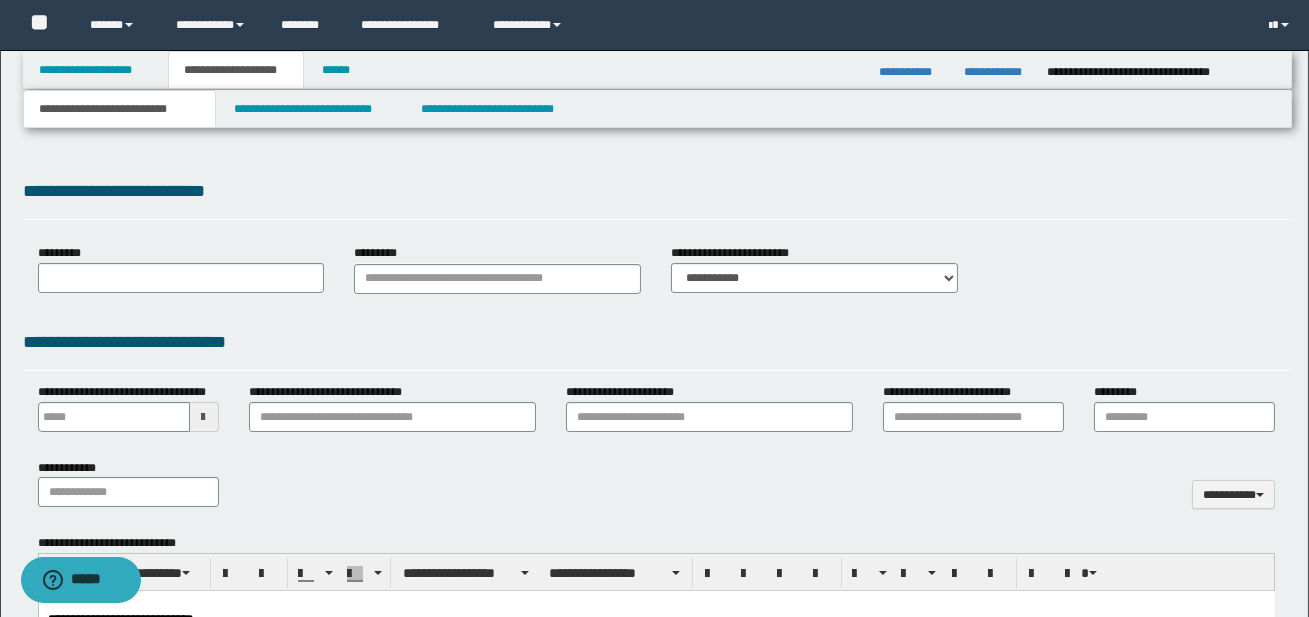select on "*" 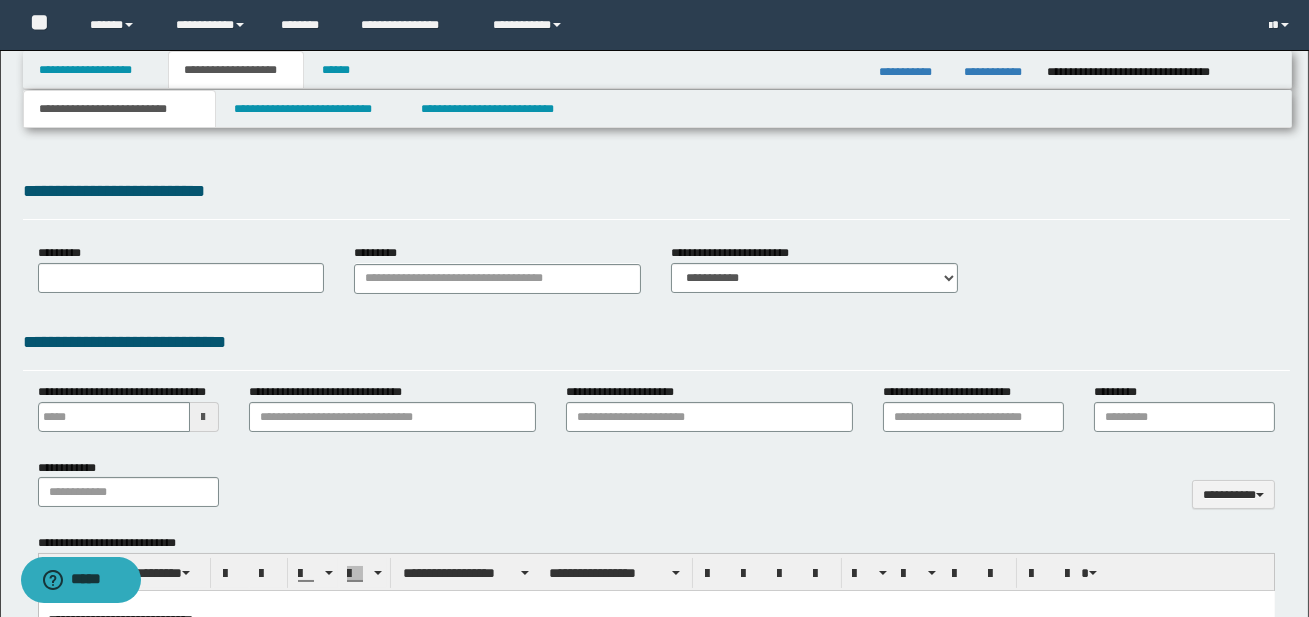 scroll, scrollTop: 0, scrollLeft: 0, axis: both 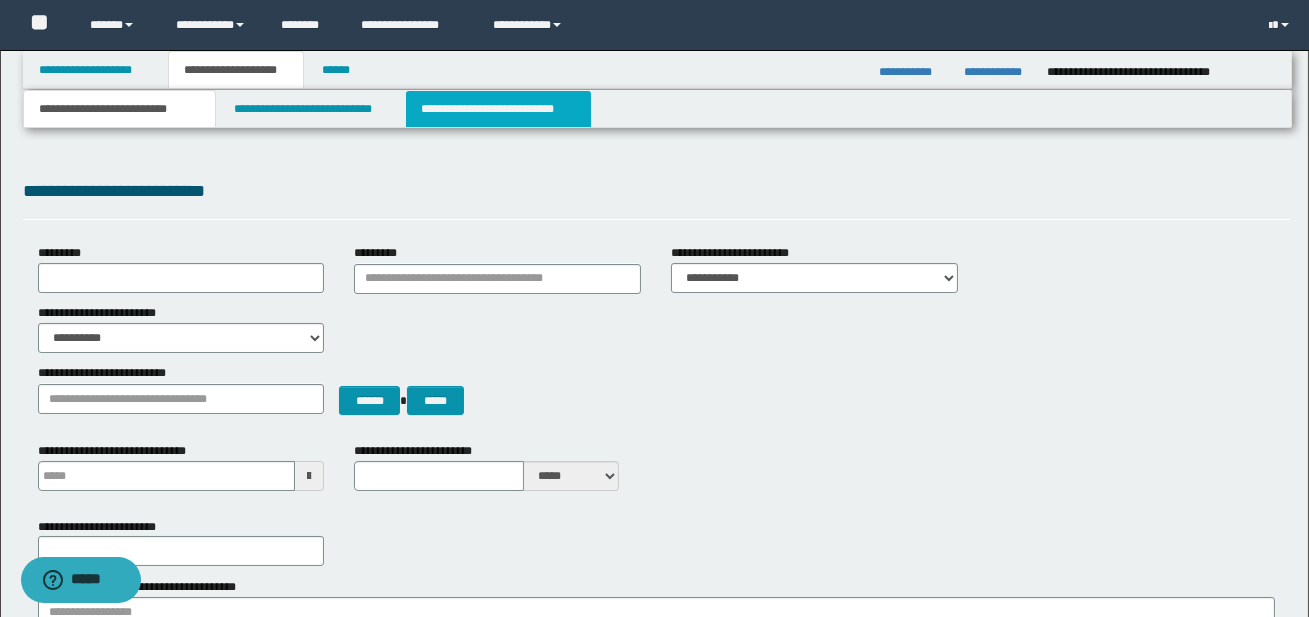 click on "**********" at bounding box center [498, 109] 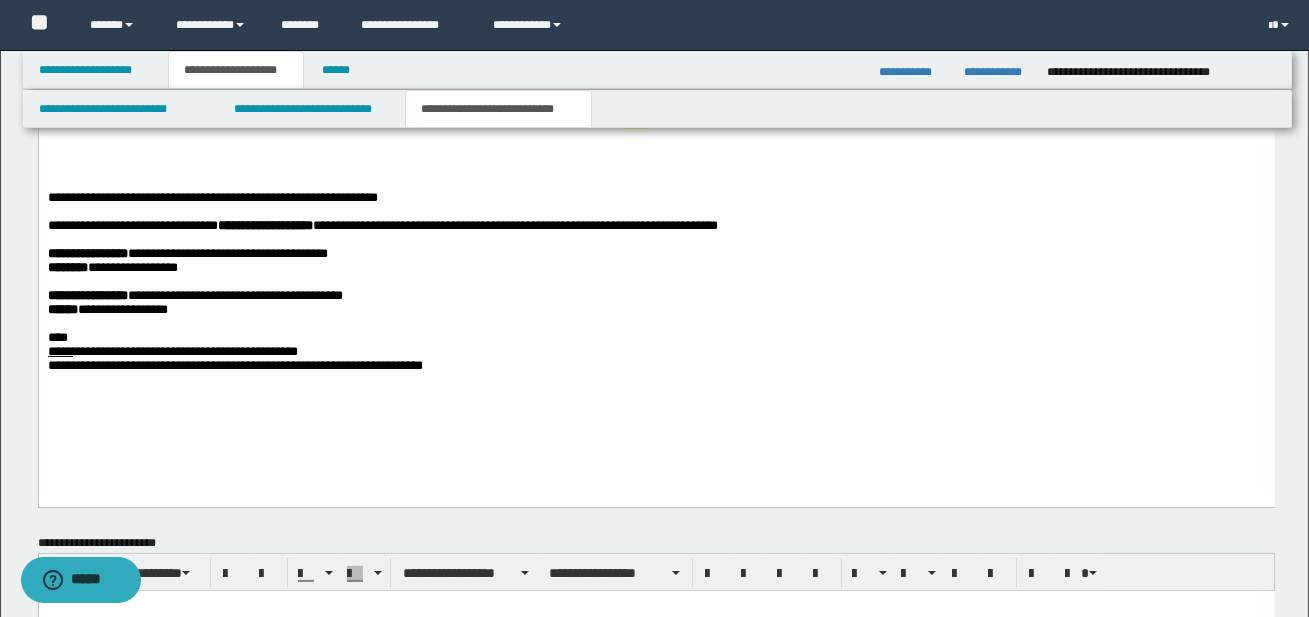 scroll, scrollTop: 1136, scrollLeft: 0, axis: vertical 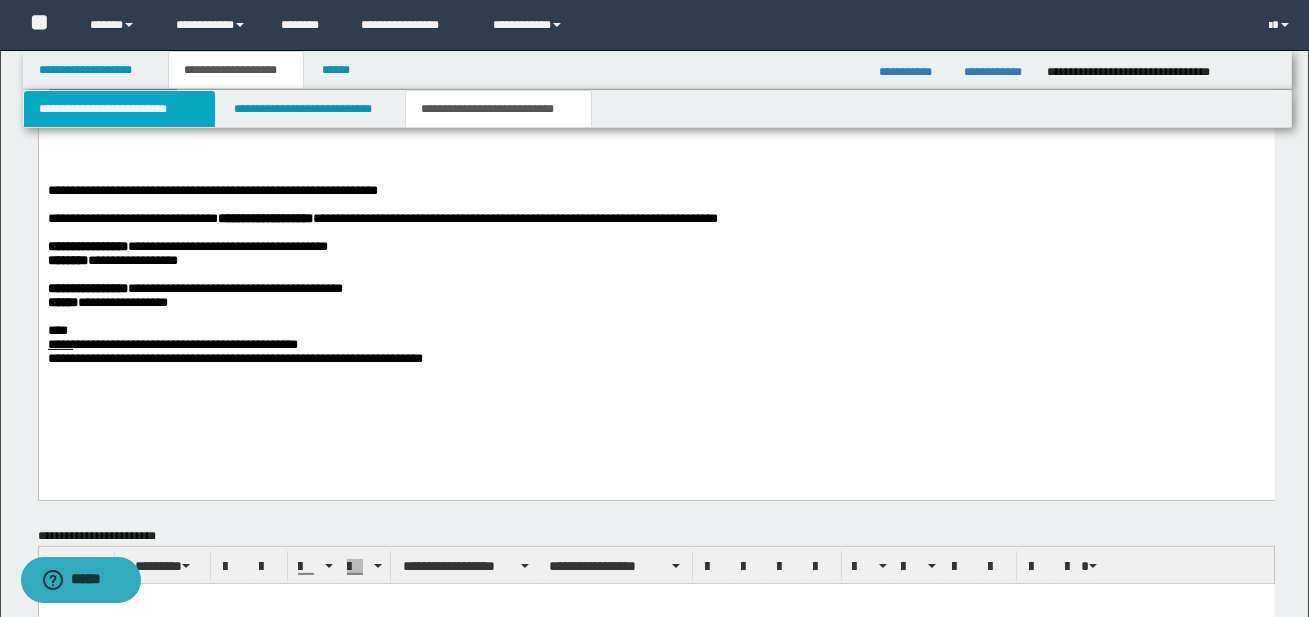 click on "**********" at bounding box center [119, 109] 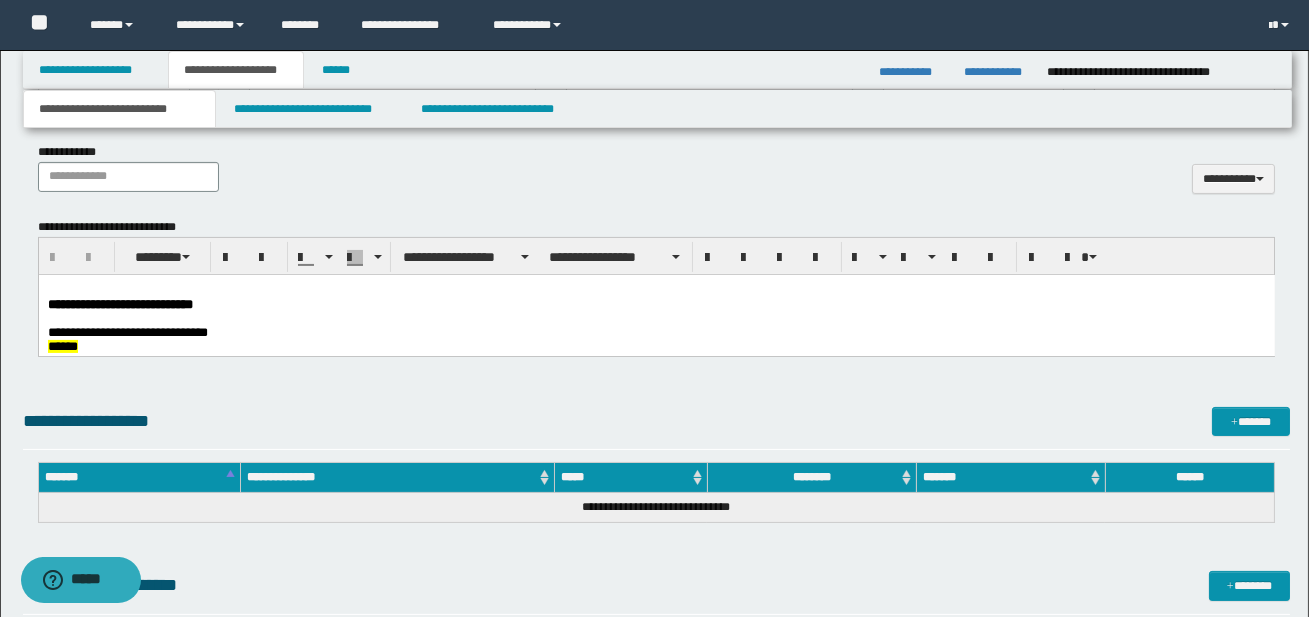scroll, scrollTop: 801, scrollLeft: 0, axis: vertical 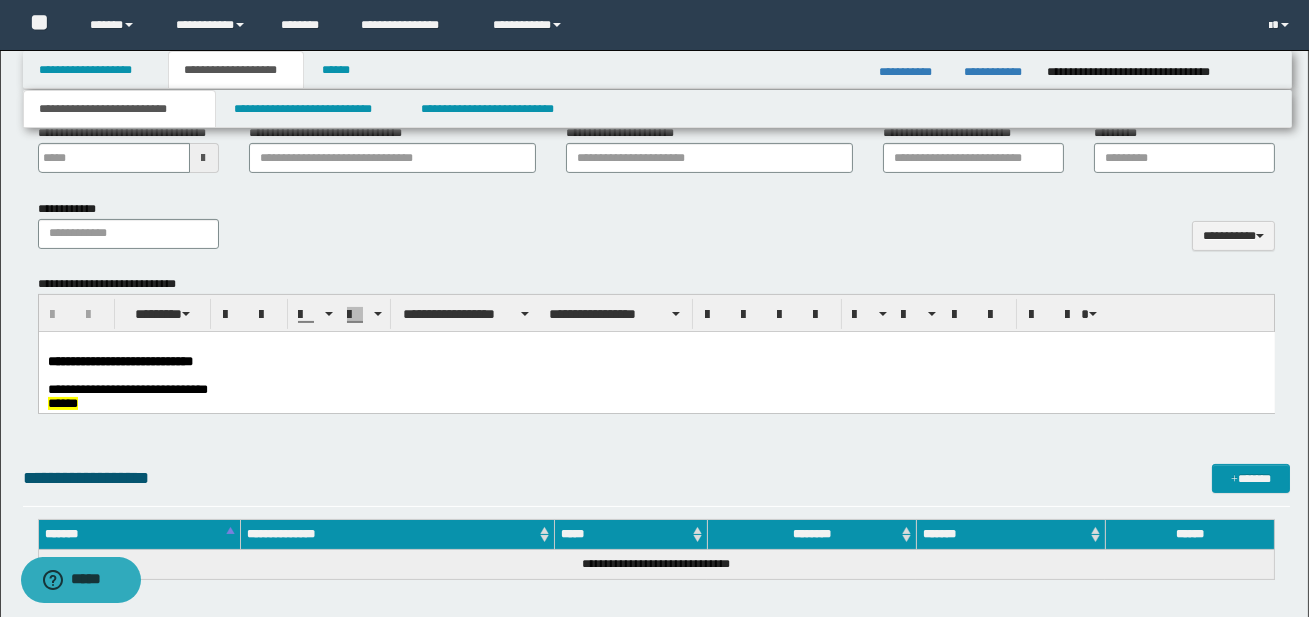 click at bounding box center [656, 375] 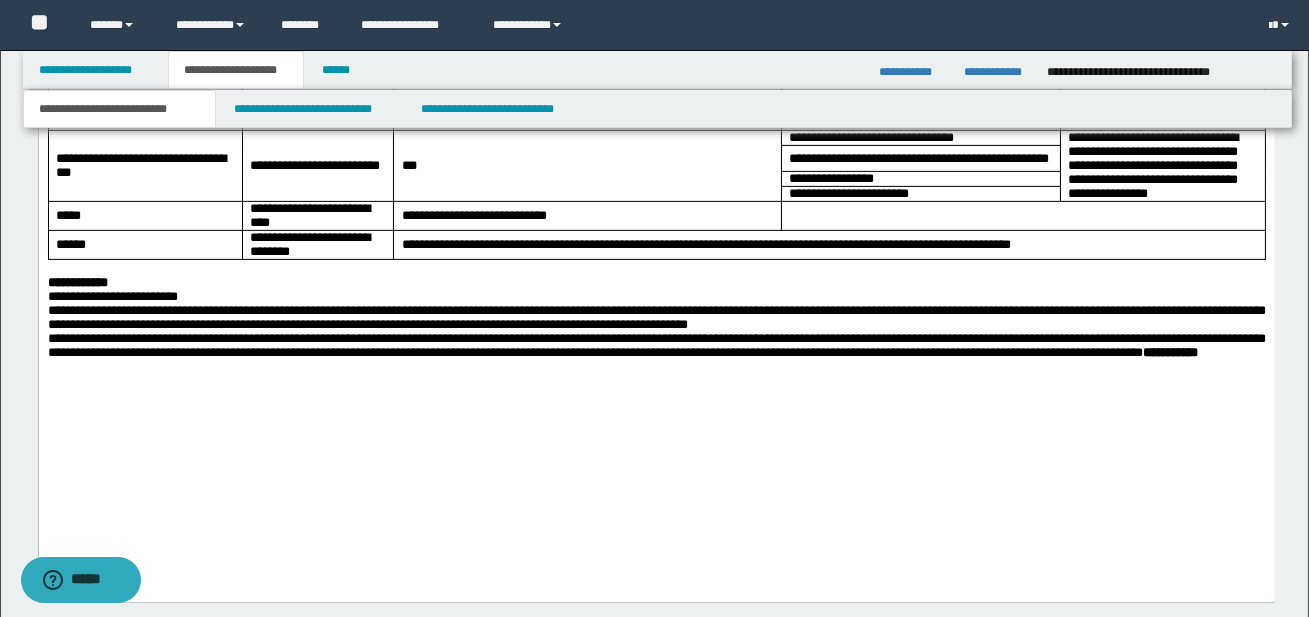 scroll, scrollTop: 1810, scrollLeft: 0, axis: vertical 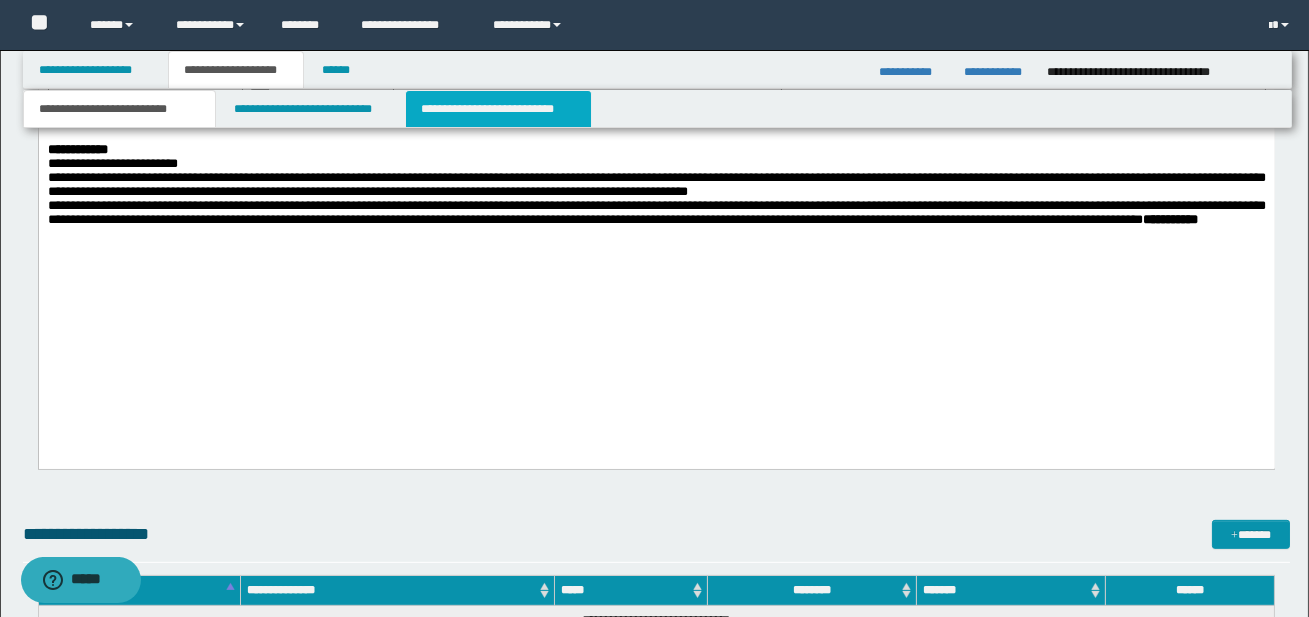 click on "**********" at bounding box center (498, 109) 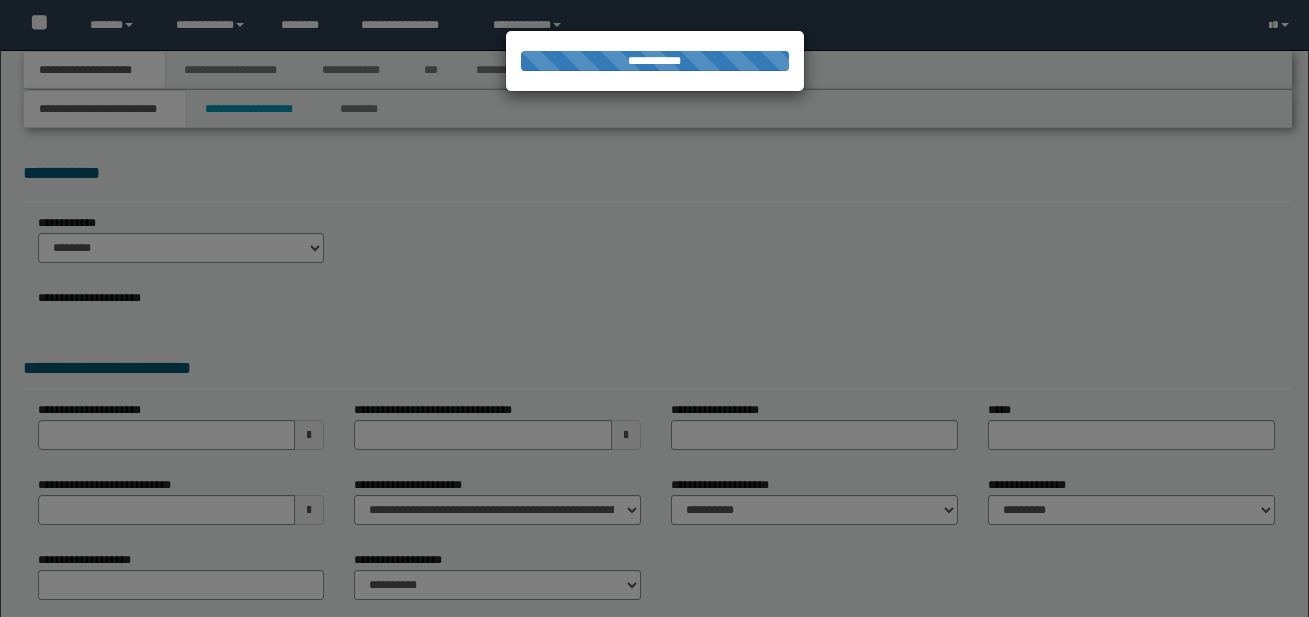 scroll, scrollTop: 0, scrollLeft: 0, axis: both 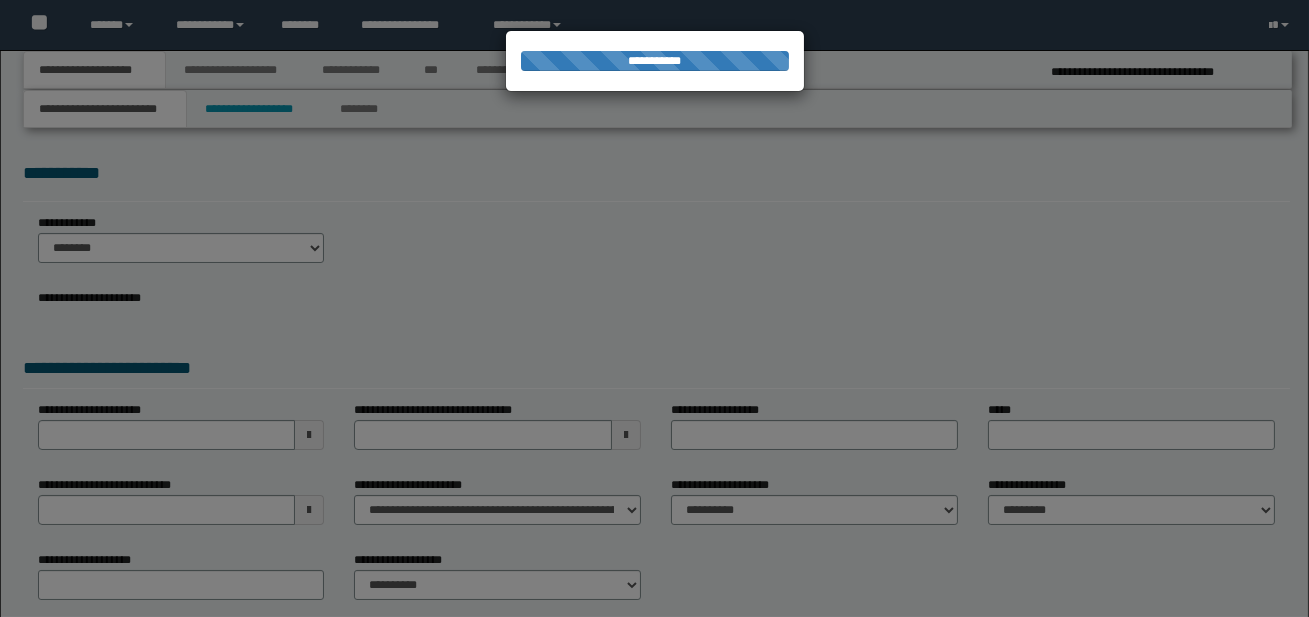 select on "*" 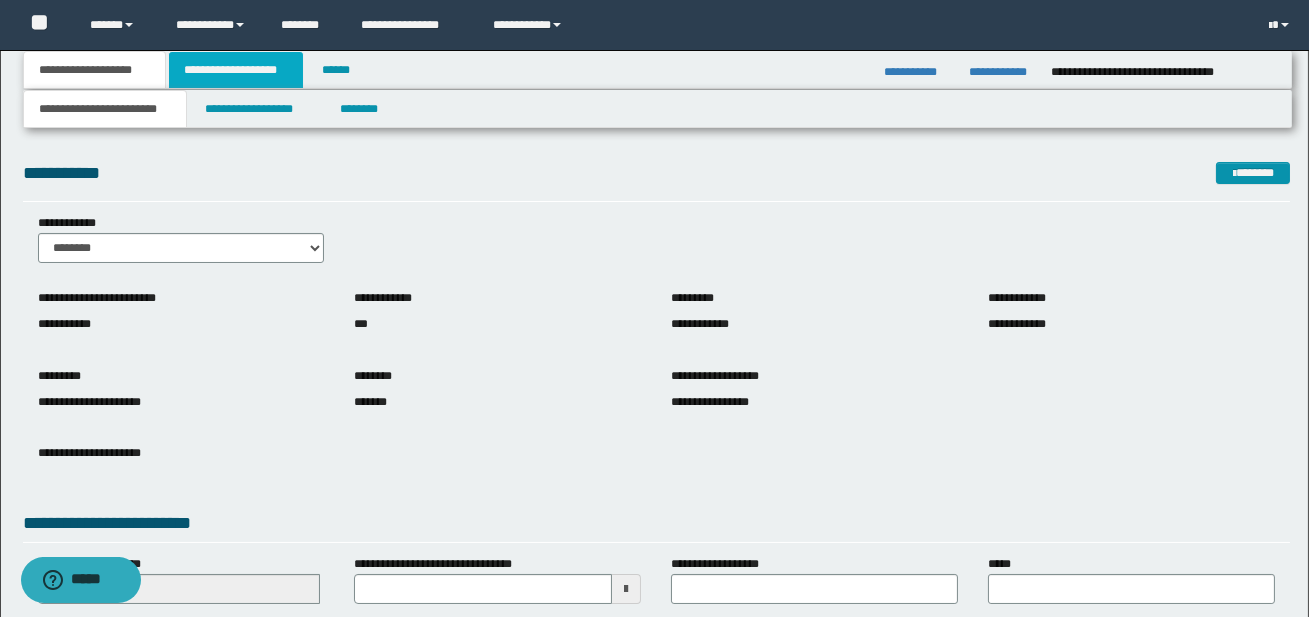 click on "**********" at bounding box center [236, 70] 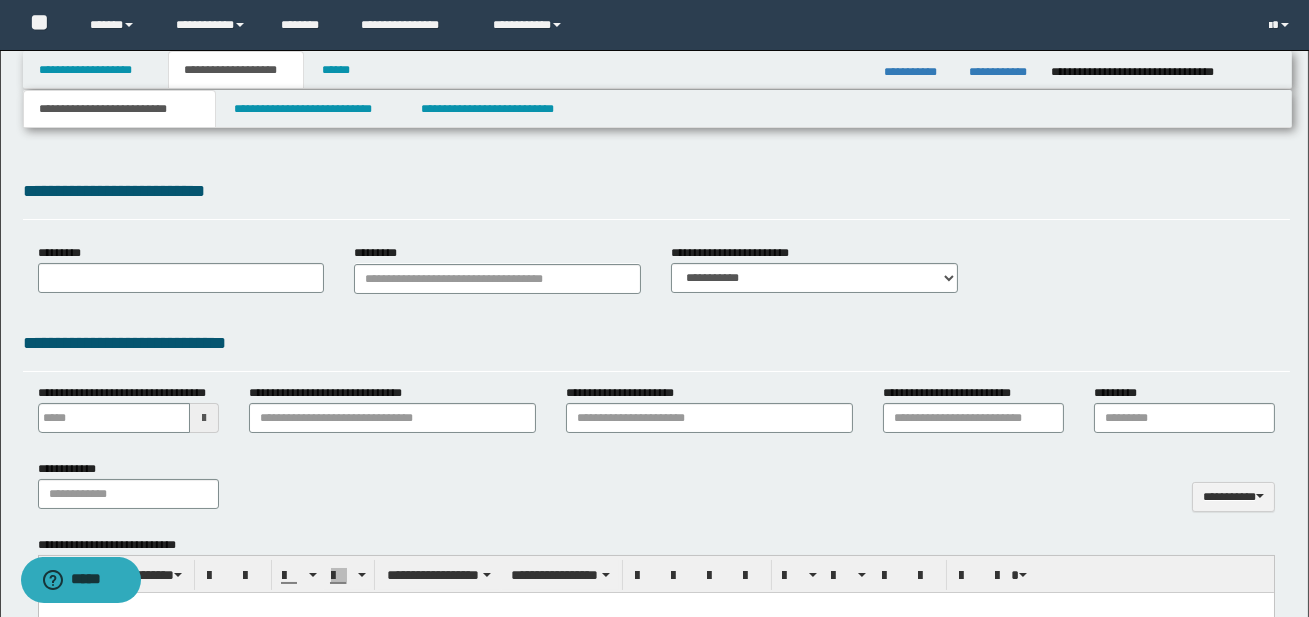 type 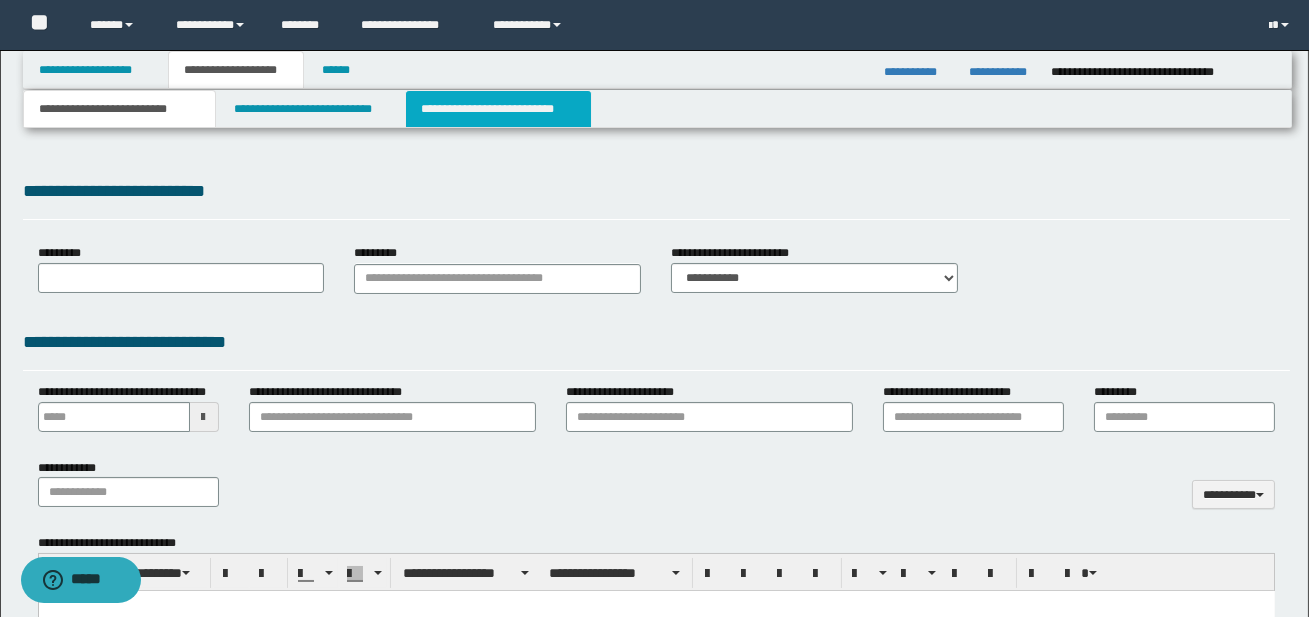 scroll, scrollTop: 0, scrollLeft: 0, axis: both 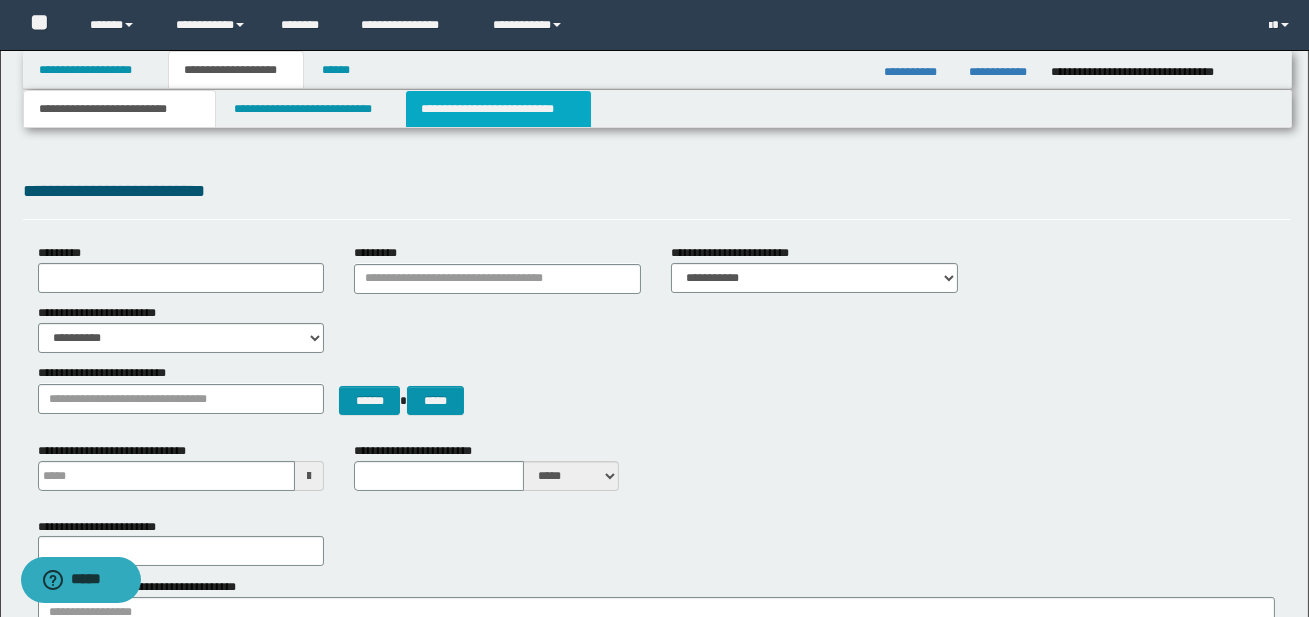 click on "**********" at bounding box center (498, 109) 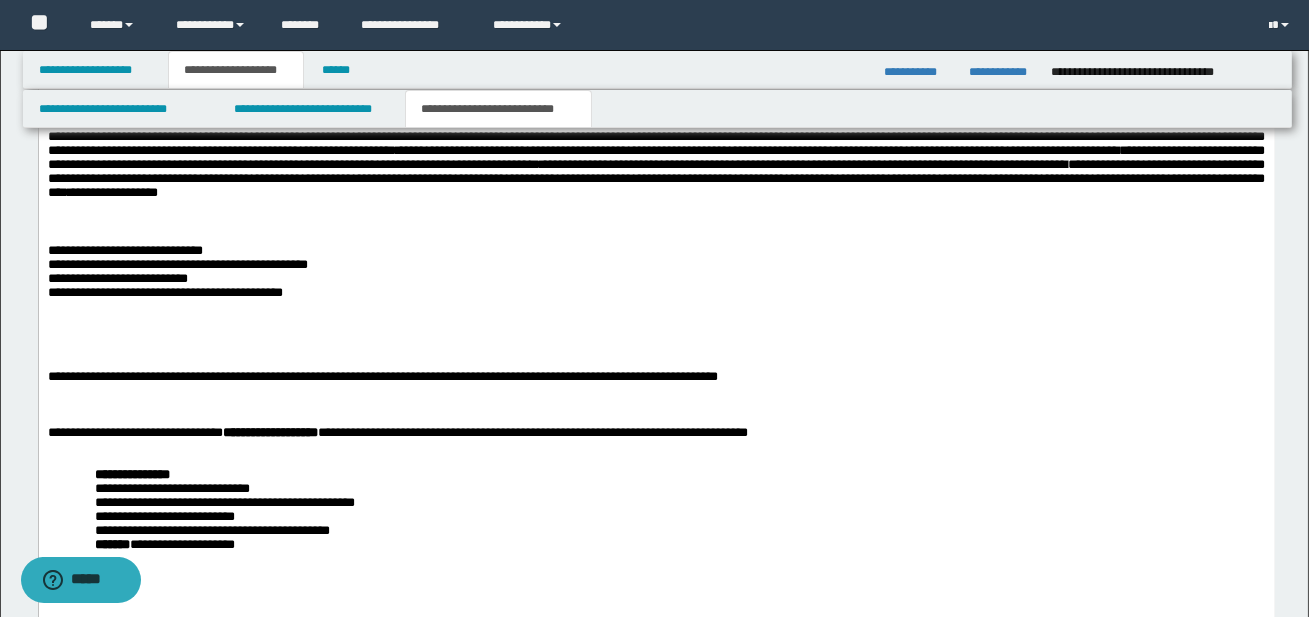 scroll, scrollTop: 1333, scrollLeft: 0, axis: vertical 